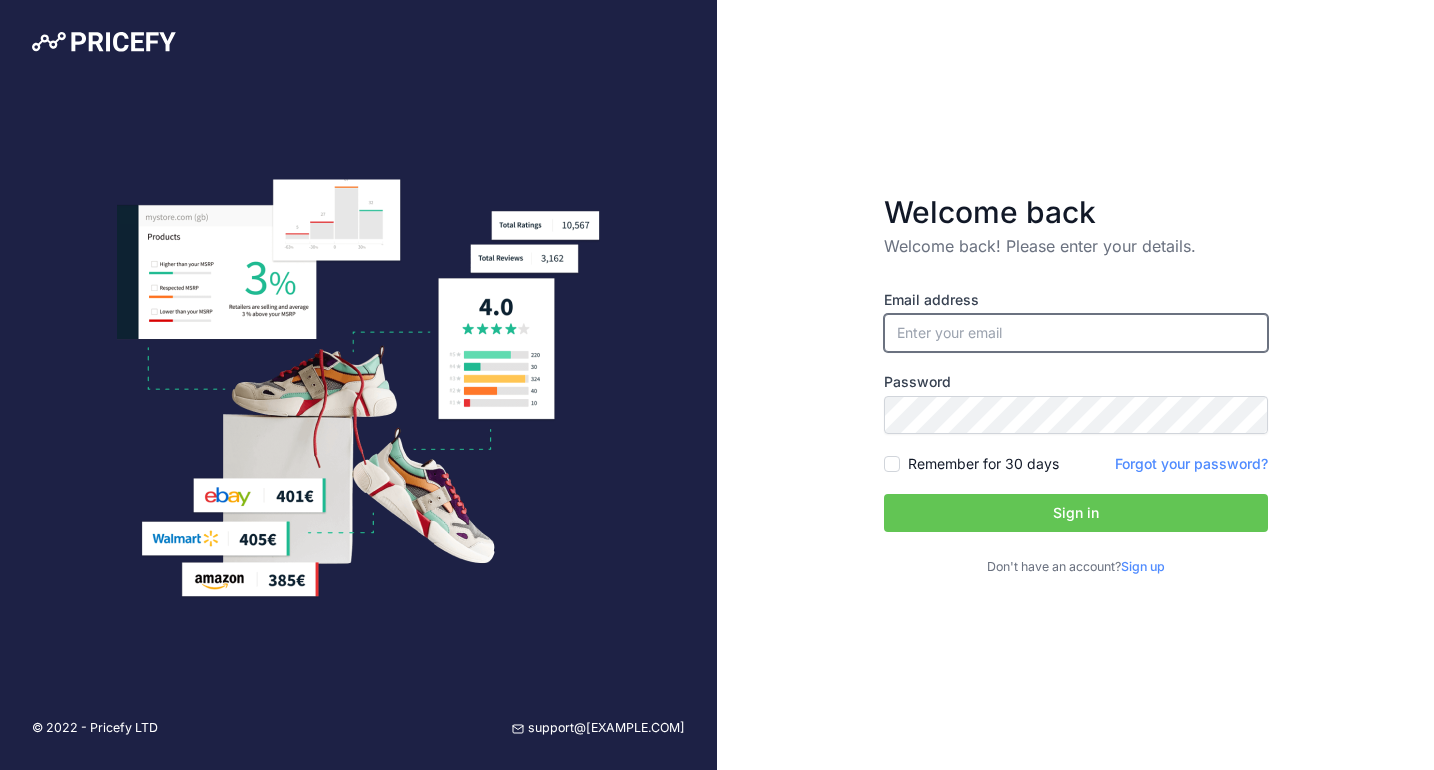 scroll, scrollTop: 0, scrollLeft: 0, axis: both 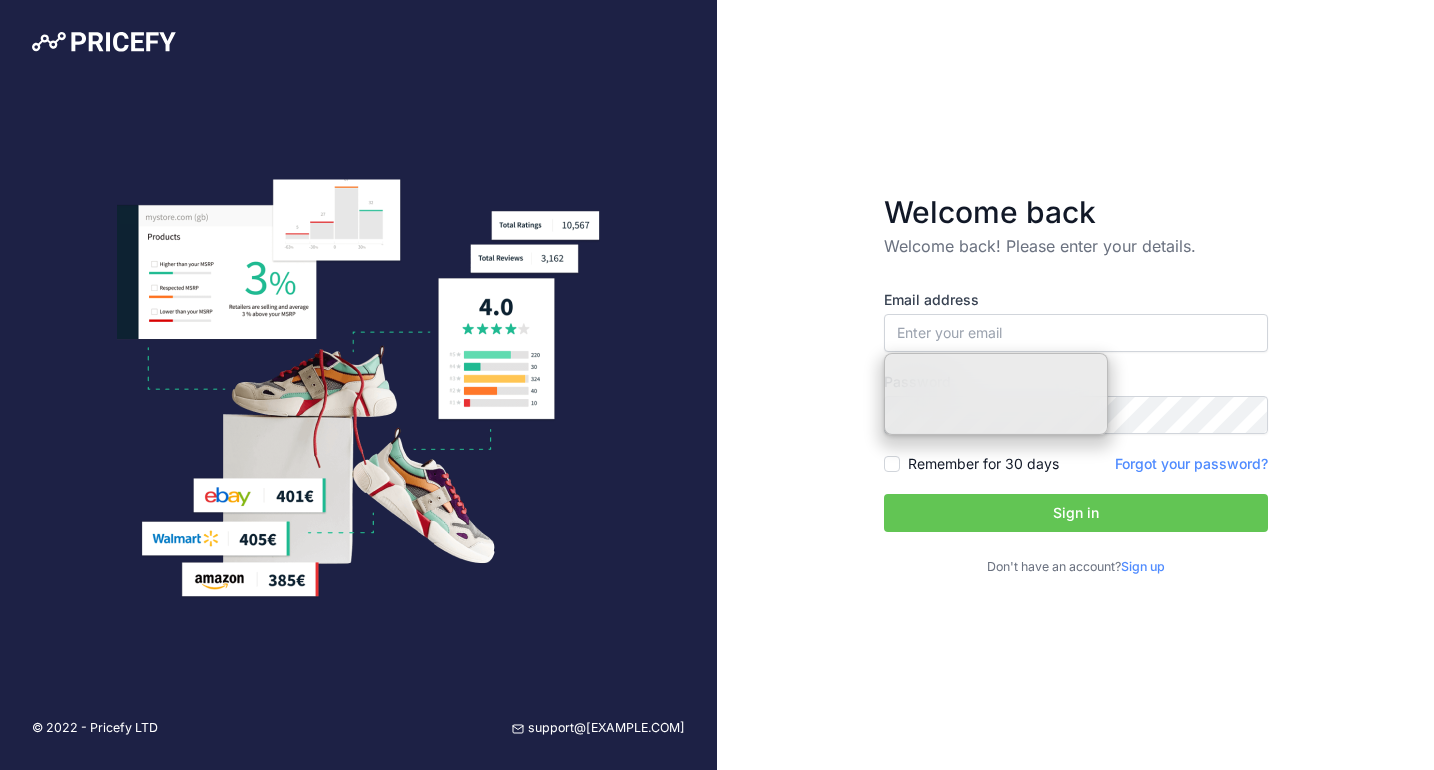 click on "Email address
Password
Remember for 30 days" at bounding box center (1076, 433) 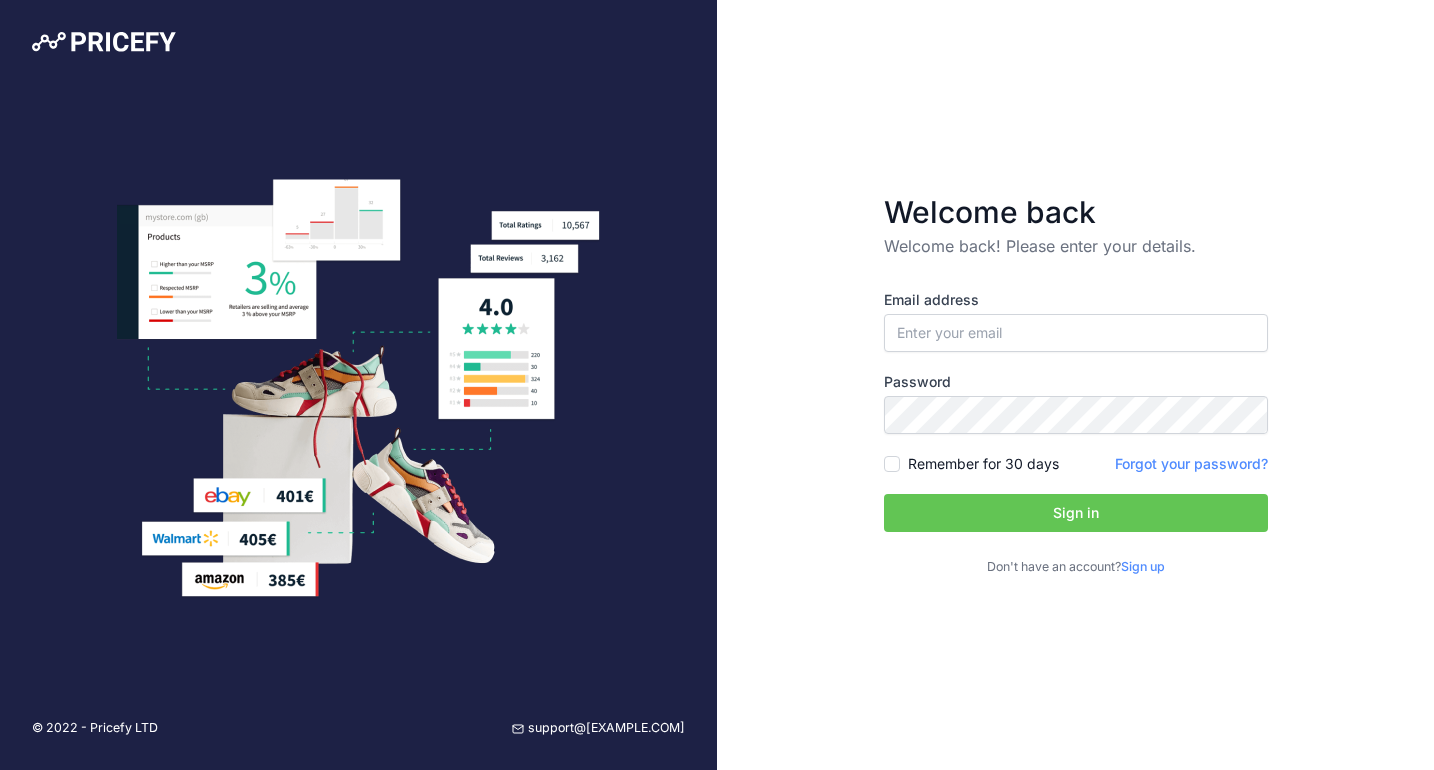 click on "Sign up" at bounding box center [1143, 566] 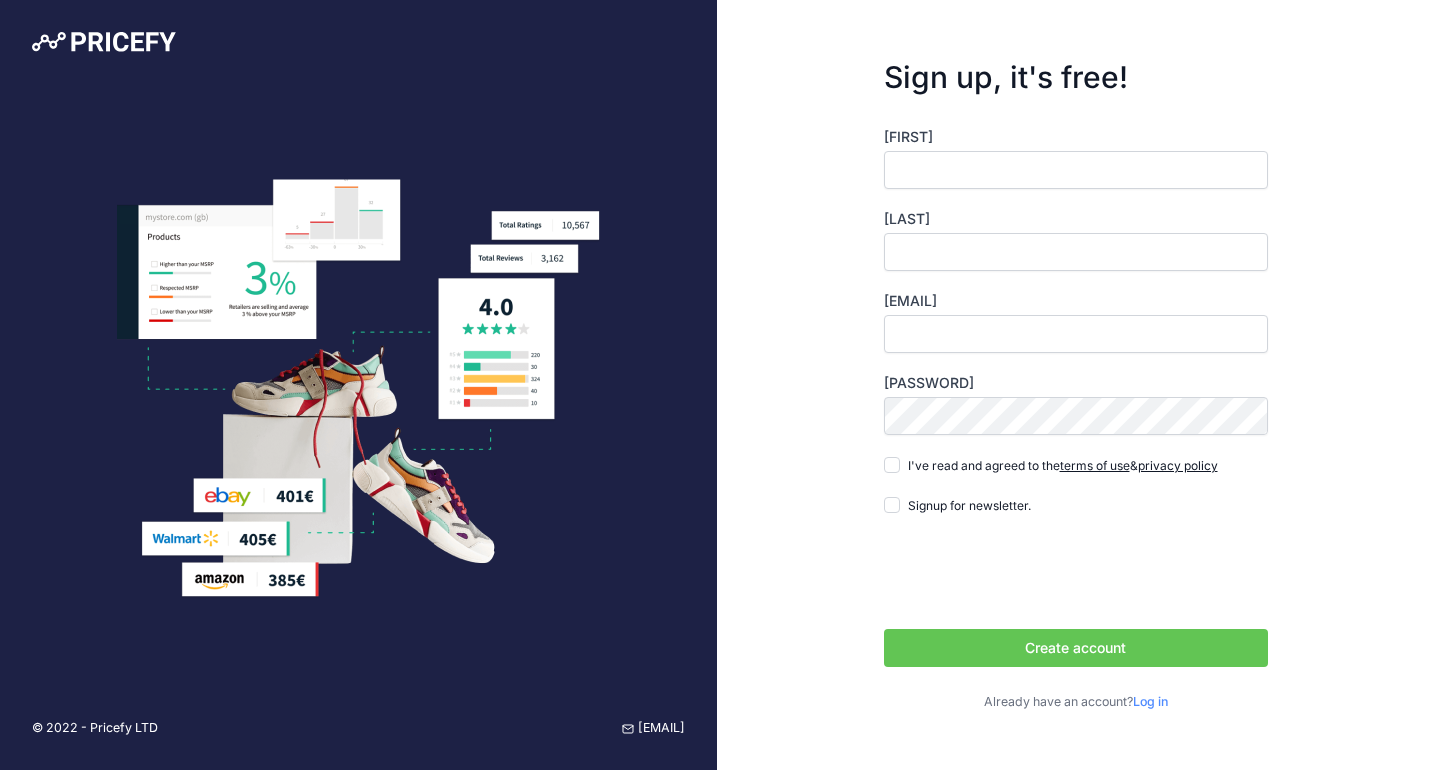 scroll, scrollTop: 0, scrollLeft: 0, axis: both 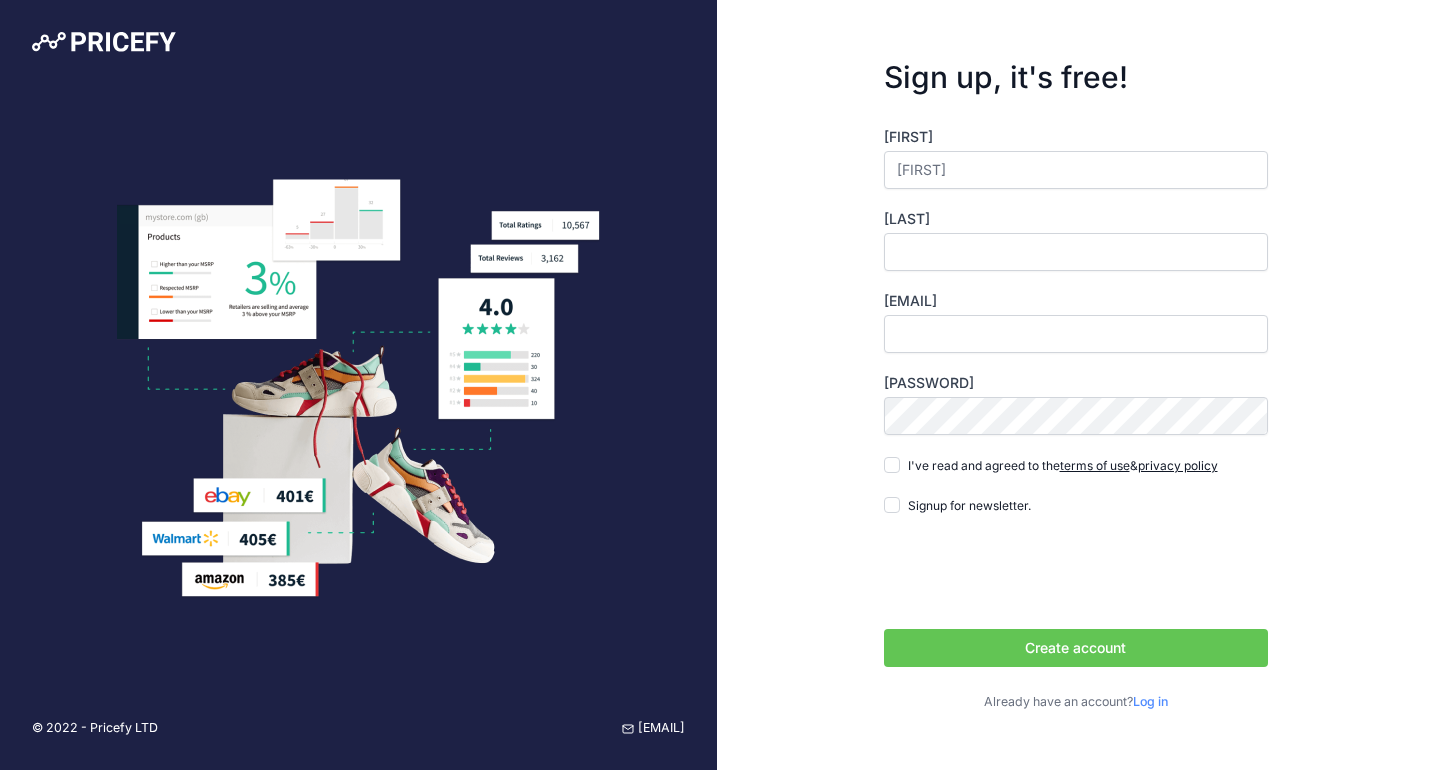 type on "[FIRST]" 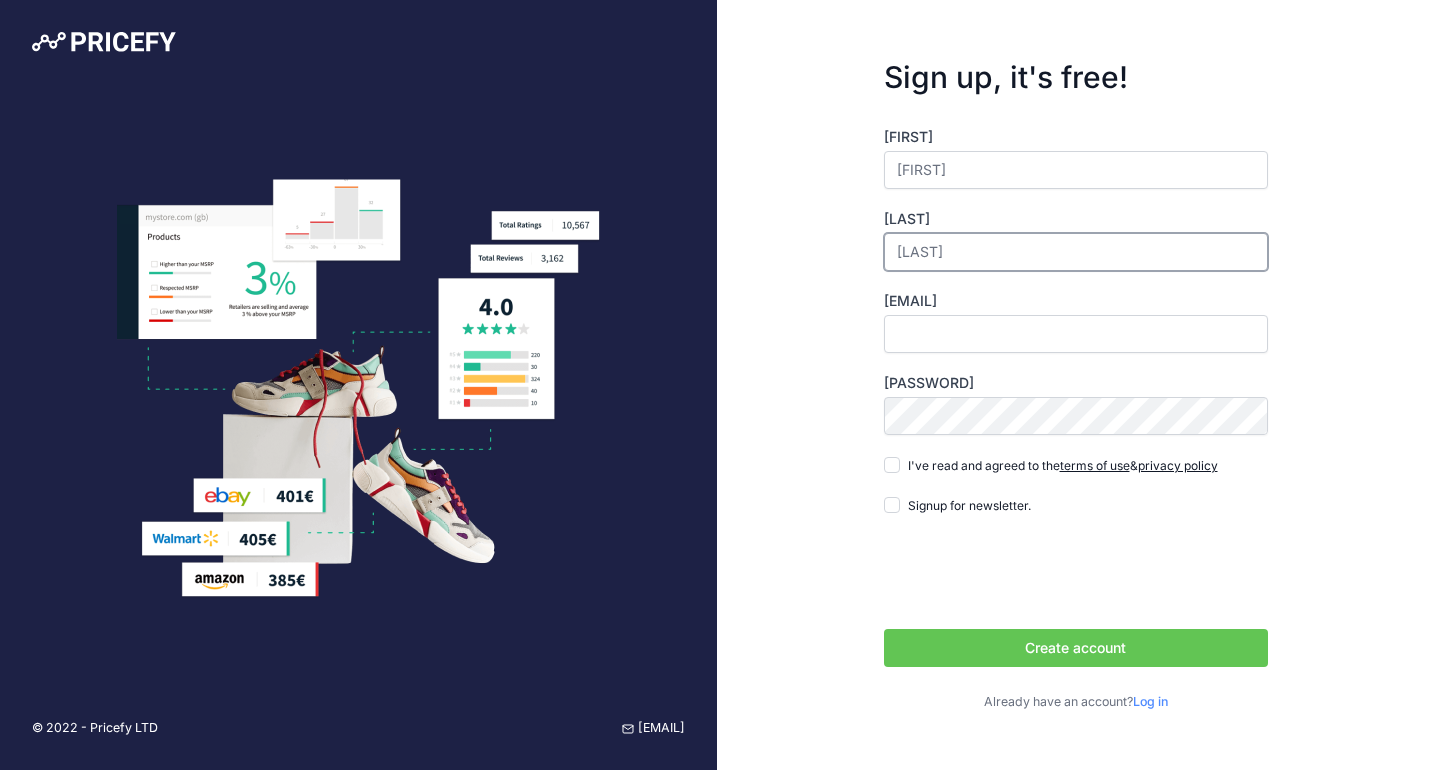 type on "Grant" 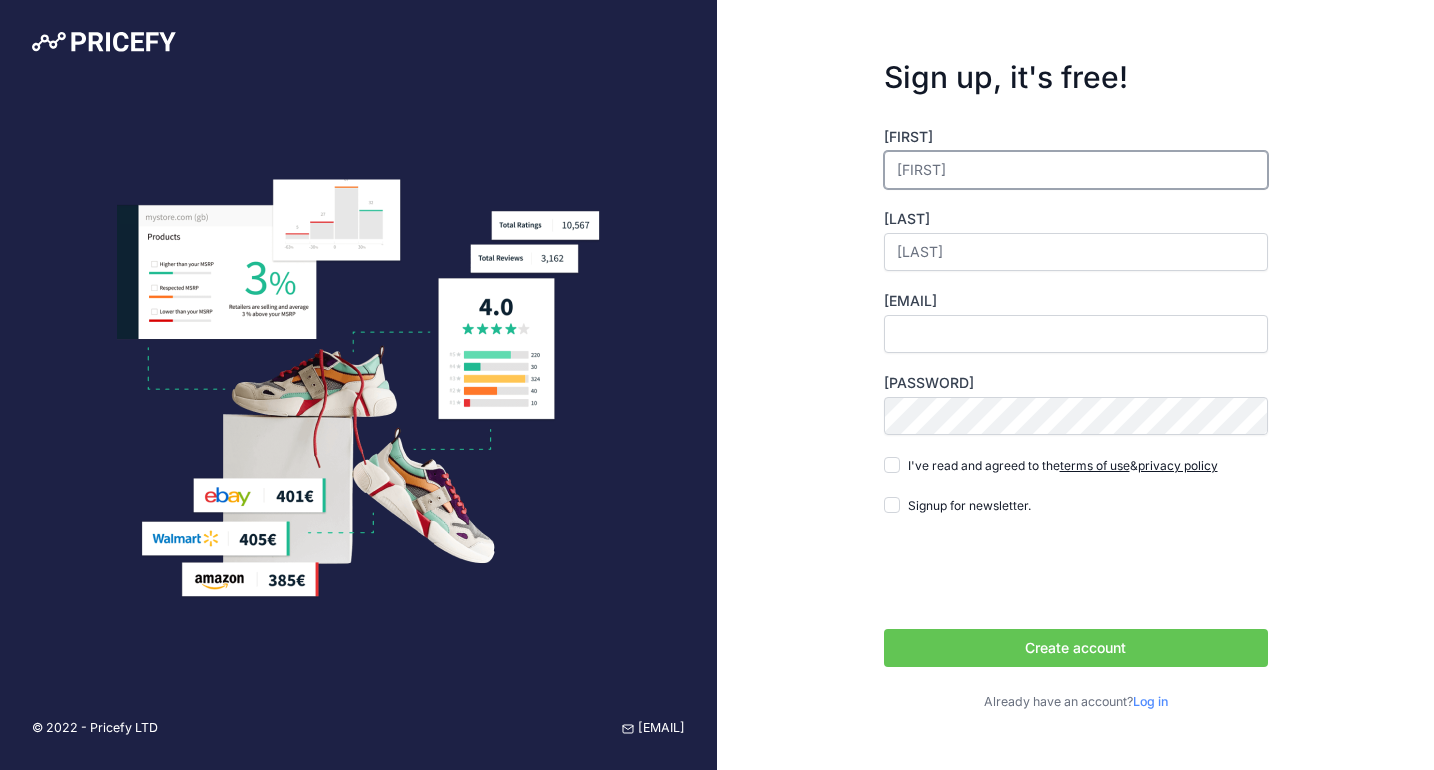 drag, startPoint x: 902, startPoint y: 169, endPoint x: 822, endPoint y: 167, distance: 80.024994 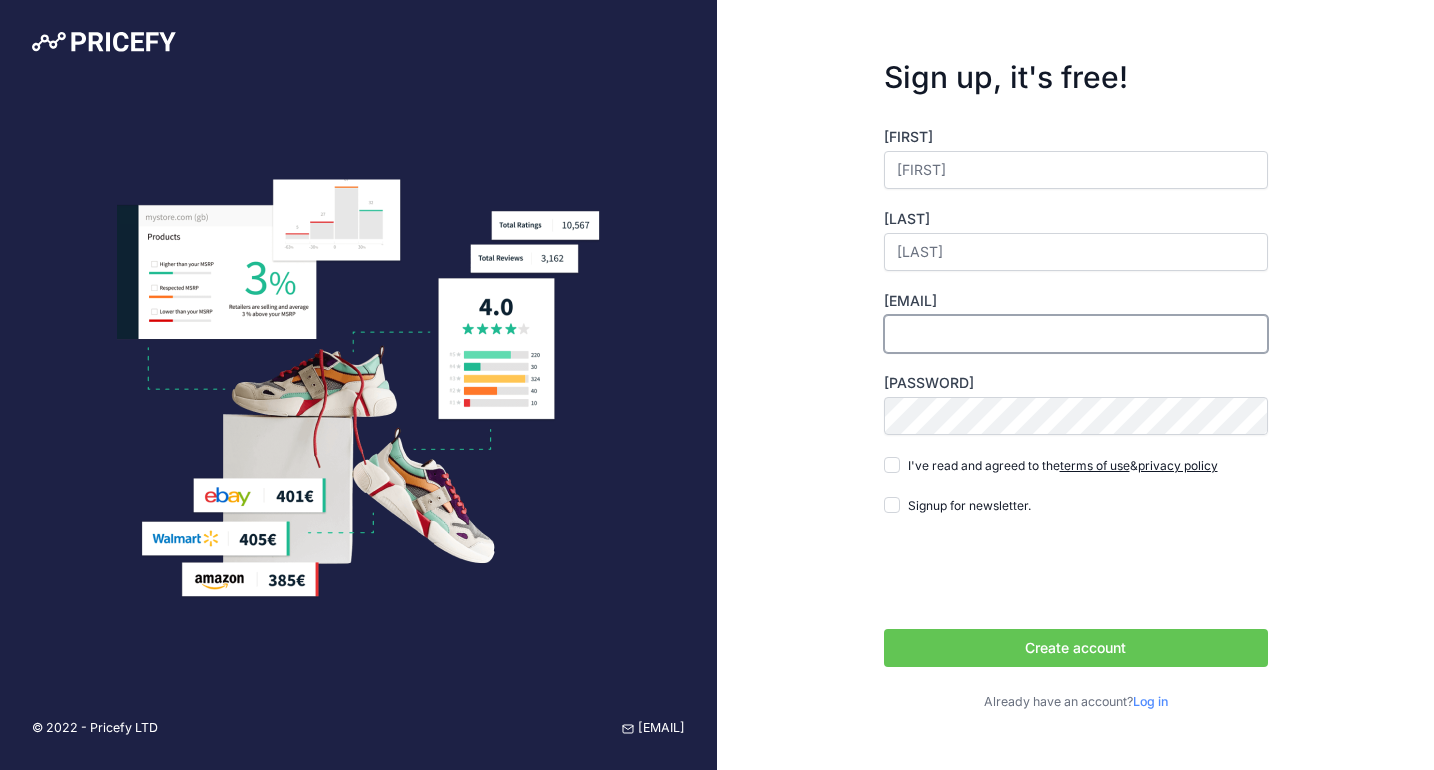 click on "Email" at bounding box center (1076, 334) 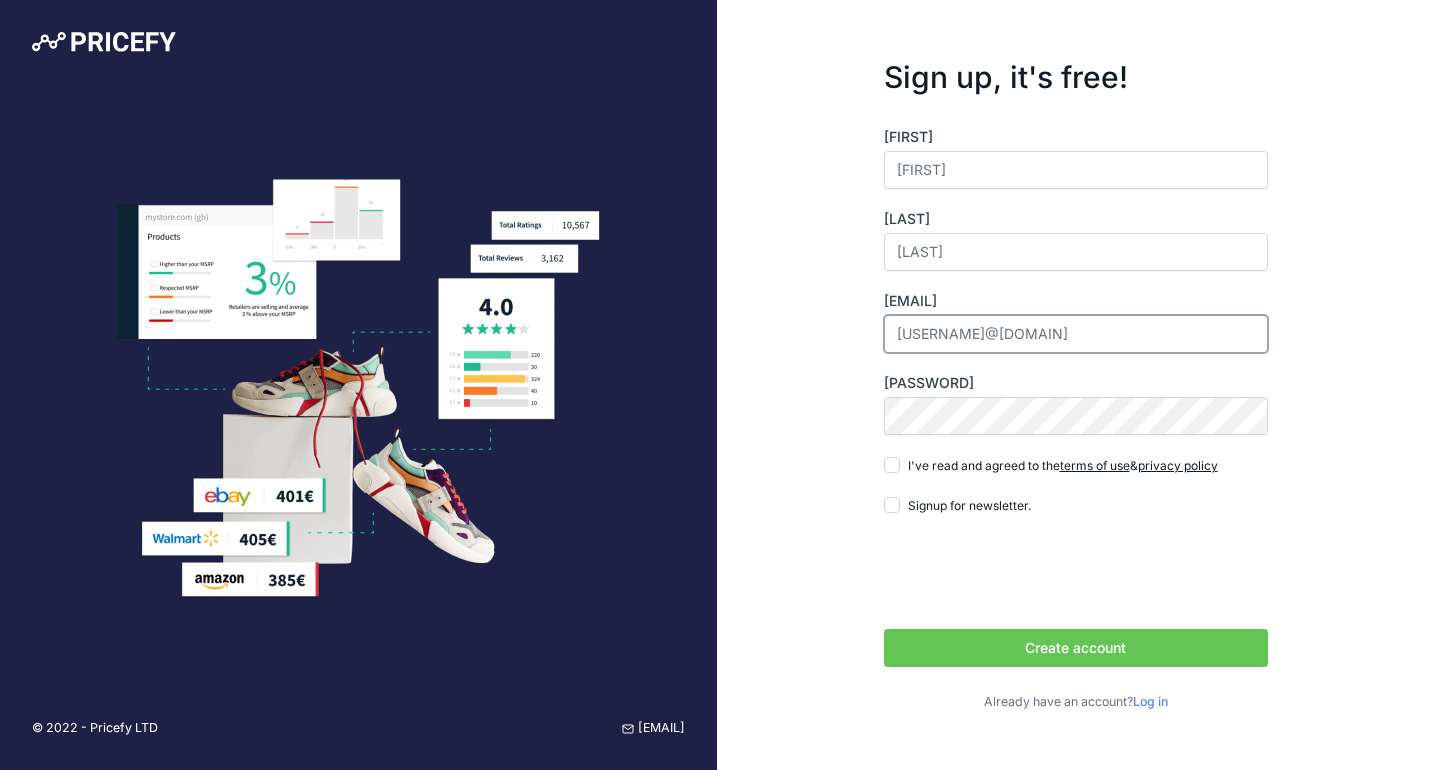 type on "[EMAIL]" 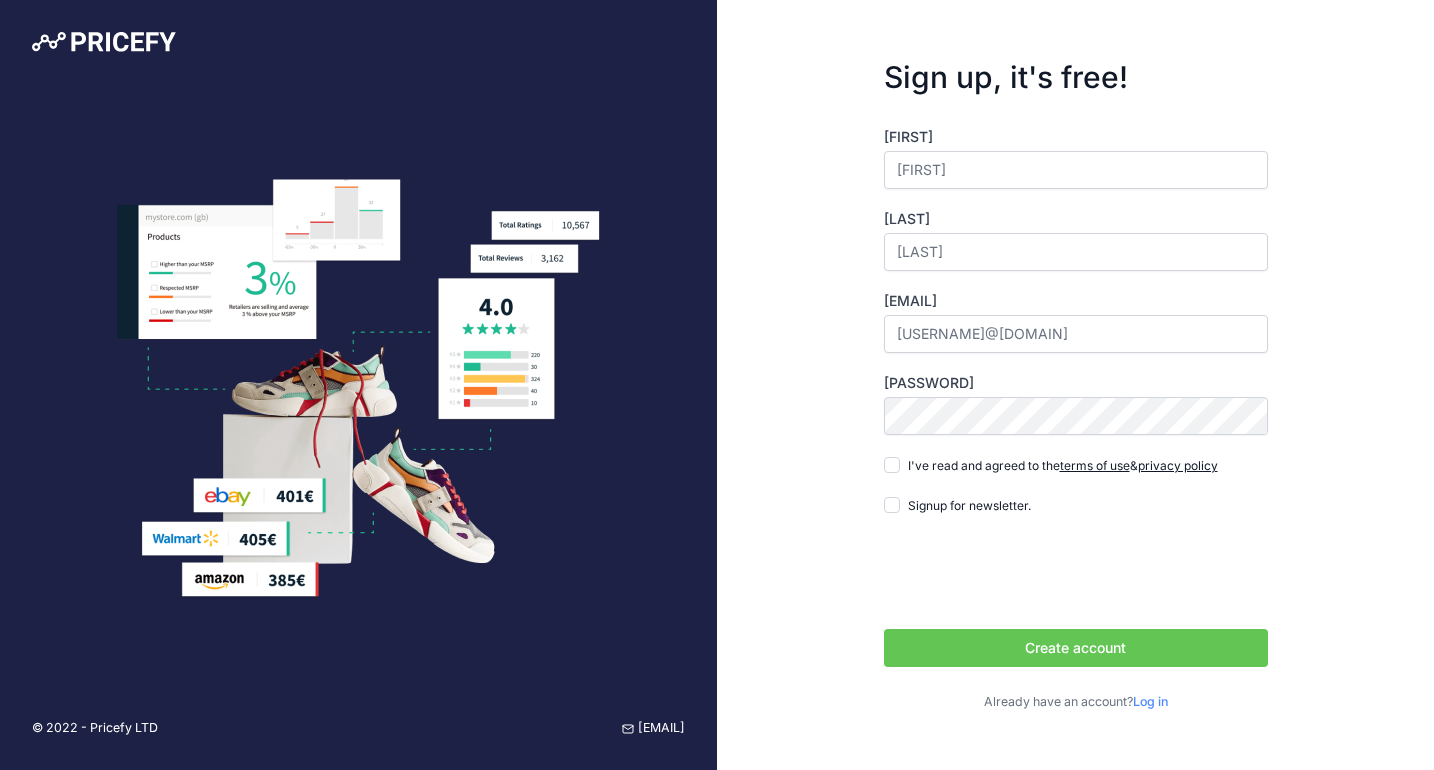 click on "I've read and agreed to the
terms of use  &
privacy policy" at bounding box center (1063, 465) 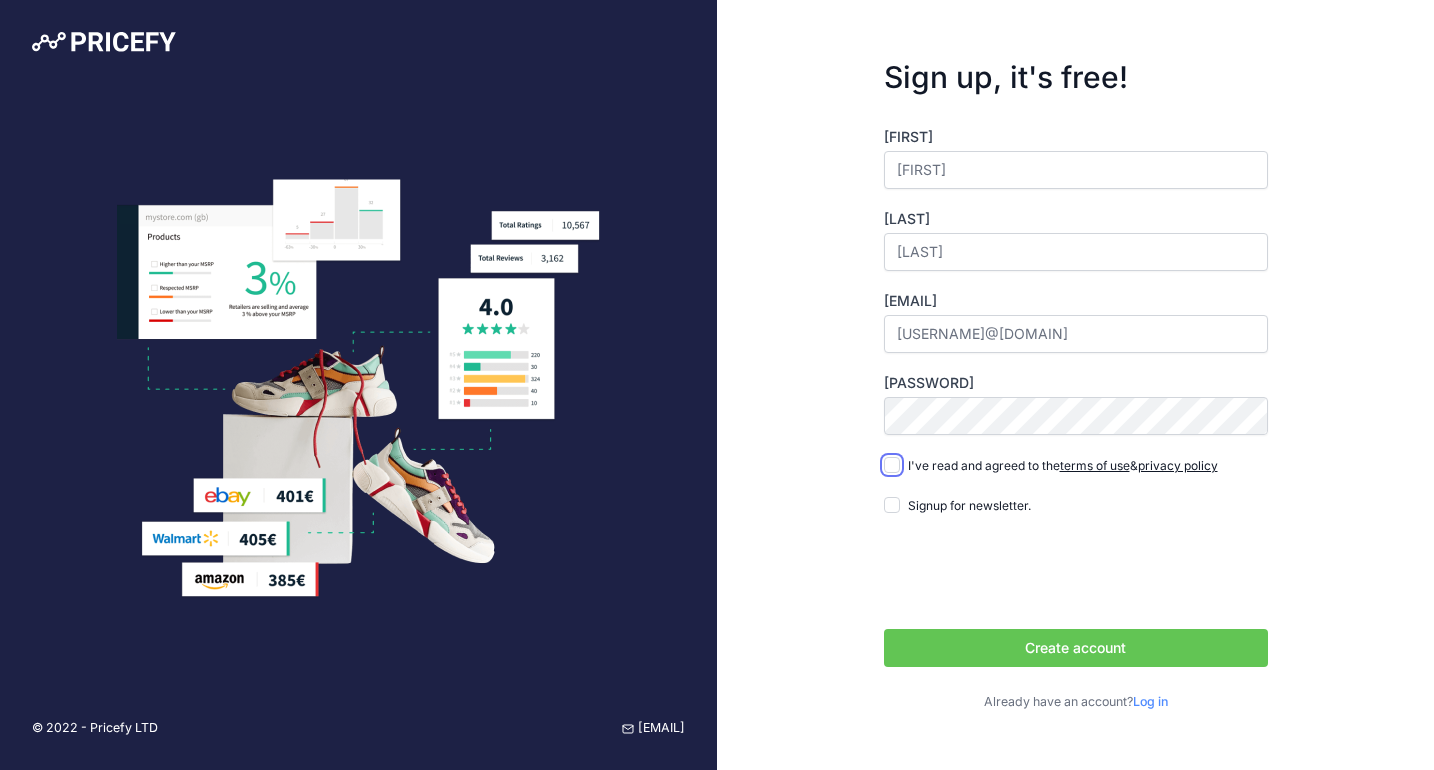 click on "I've read and agreed to the
terms of use  &
privacy policy" at bounding box center [892, 465] 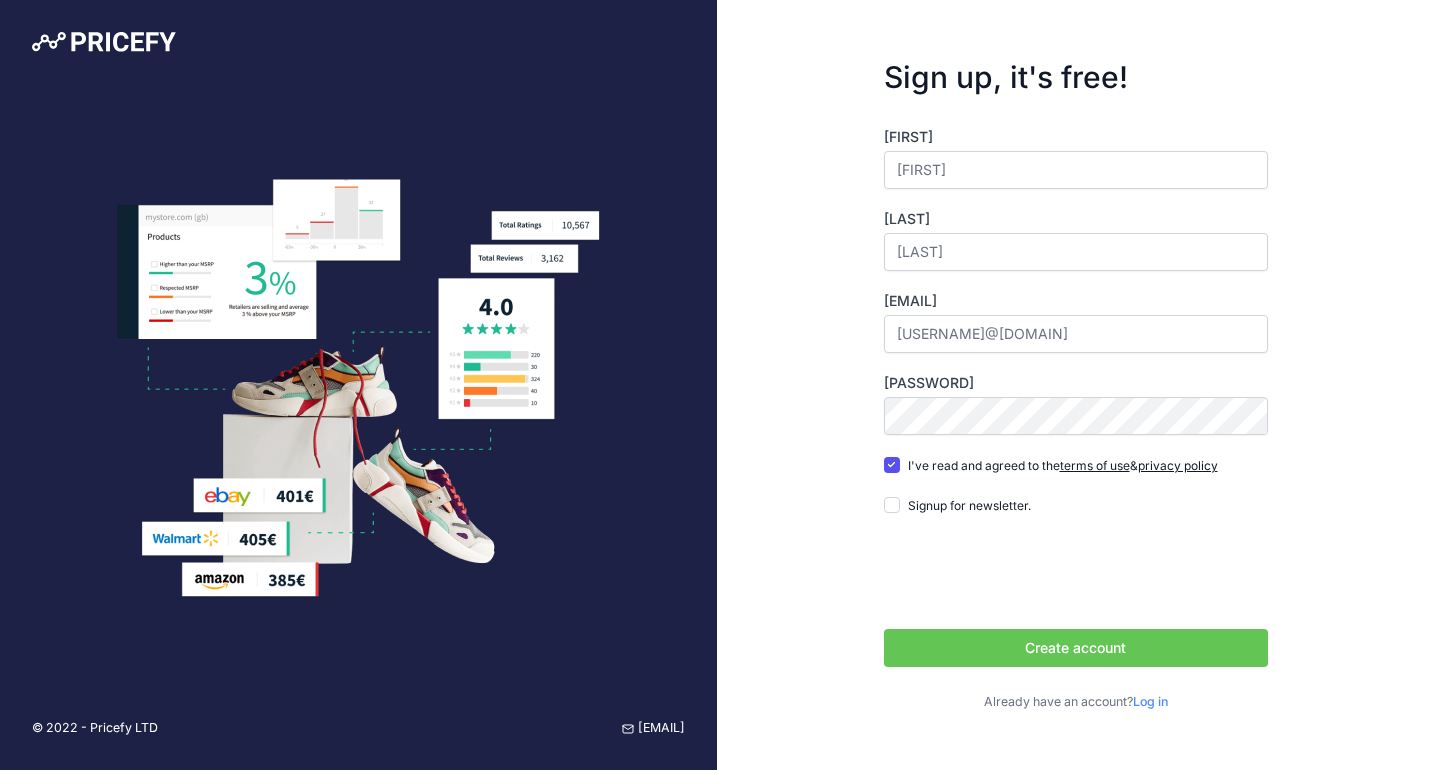 click on "Create account" at bounding box center [1076, 648] 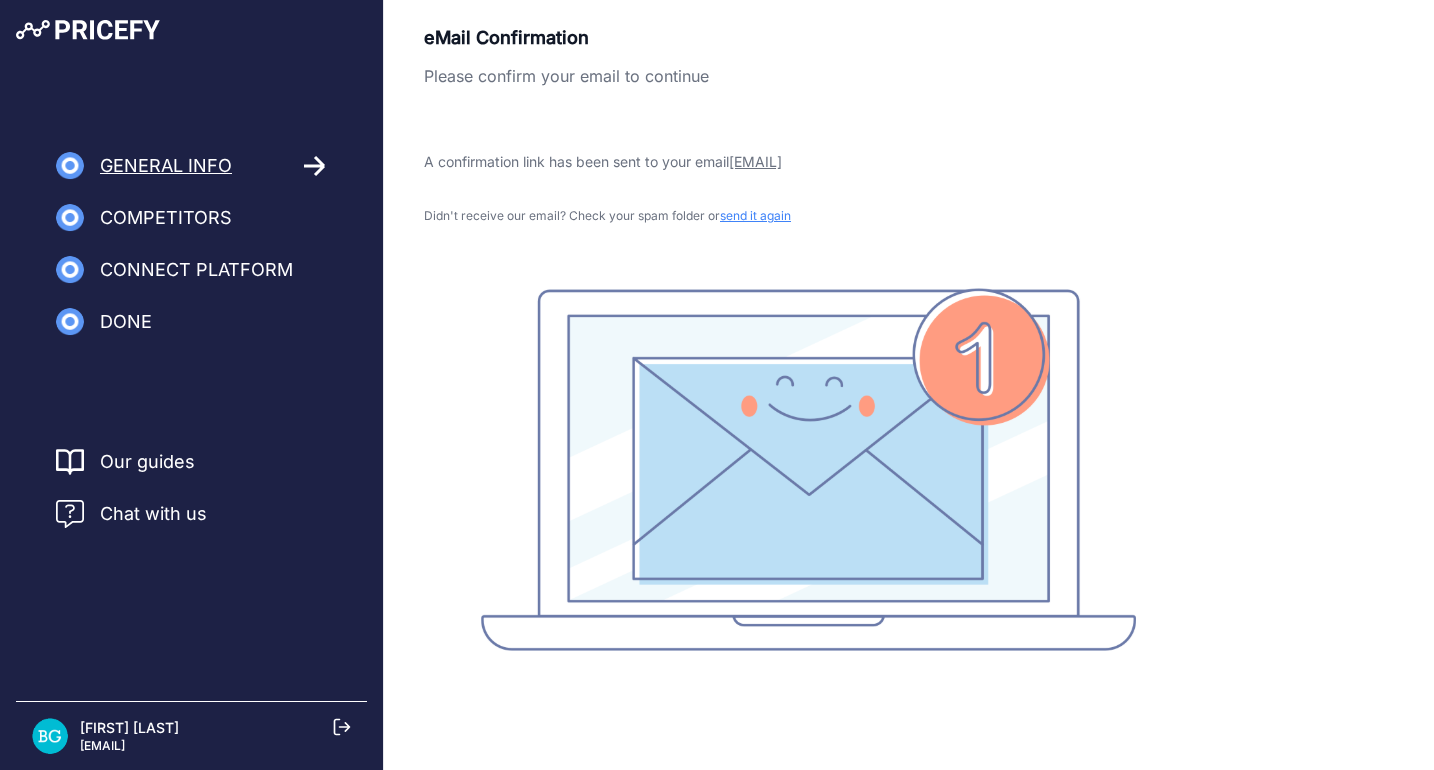 scroll, scrollTop: 0, scrollLeft: 0, axis: both 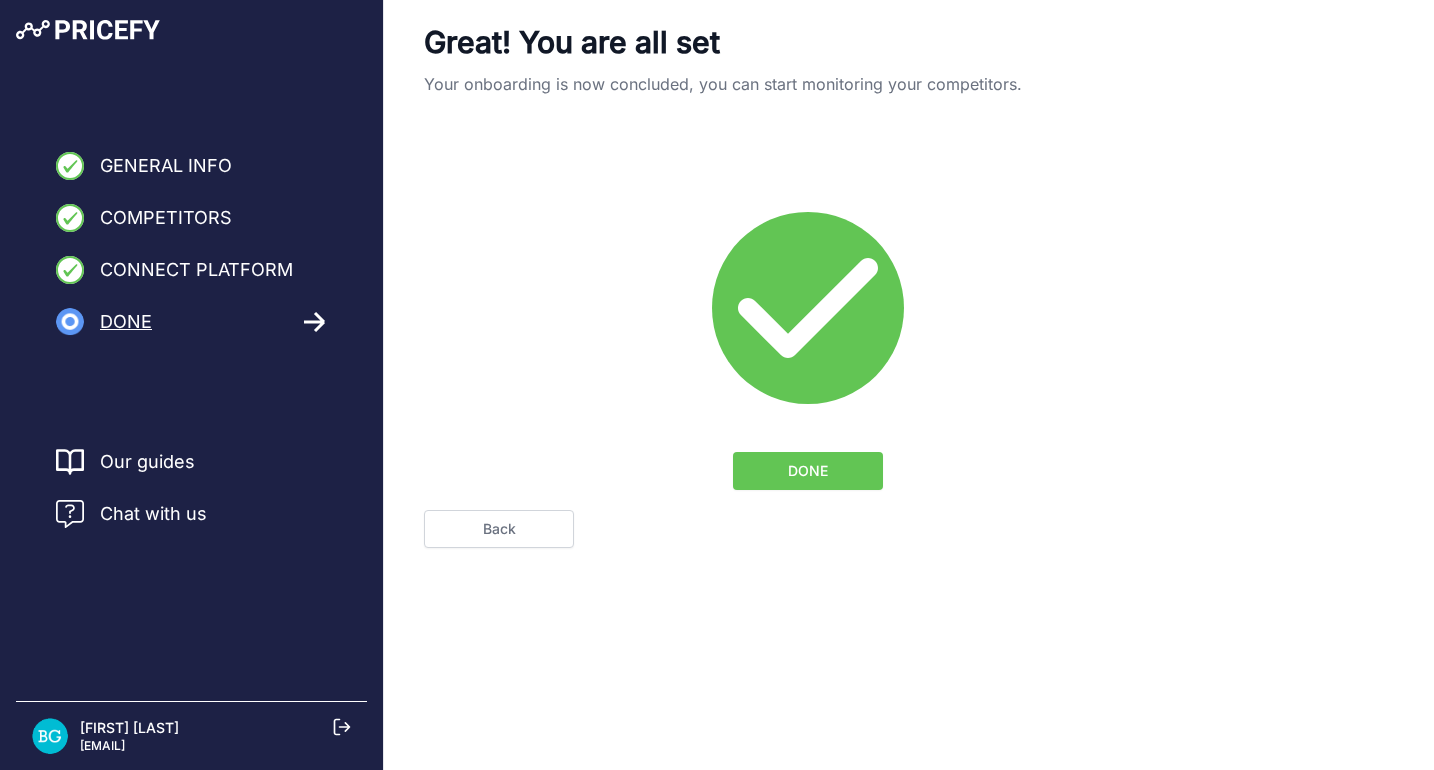 click on "DONE" at bounding box center (808, 471) 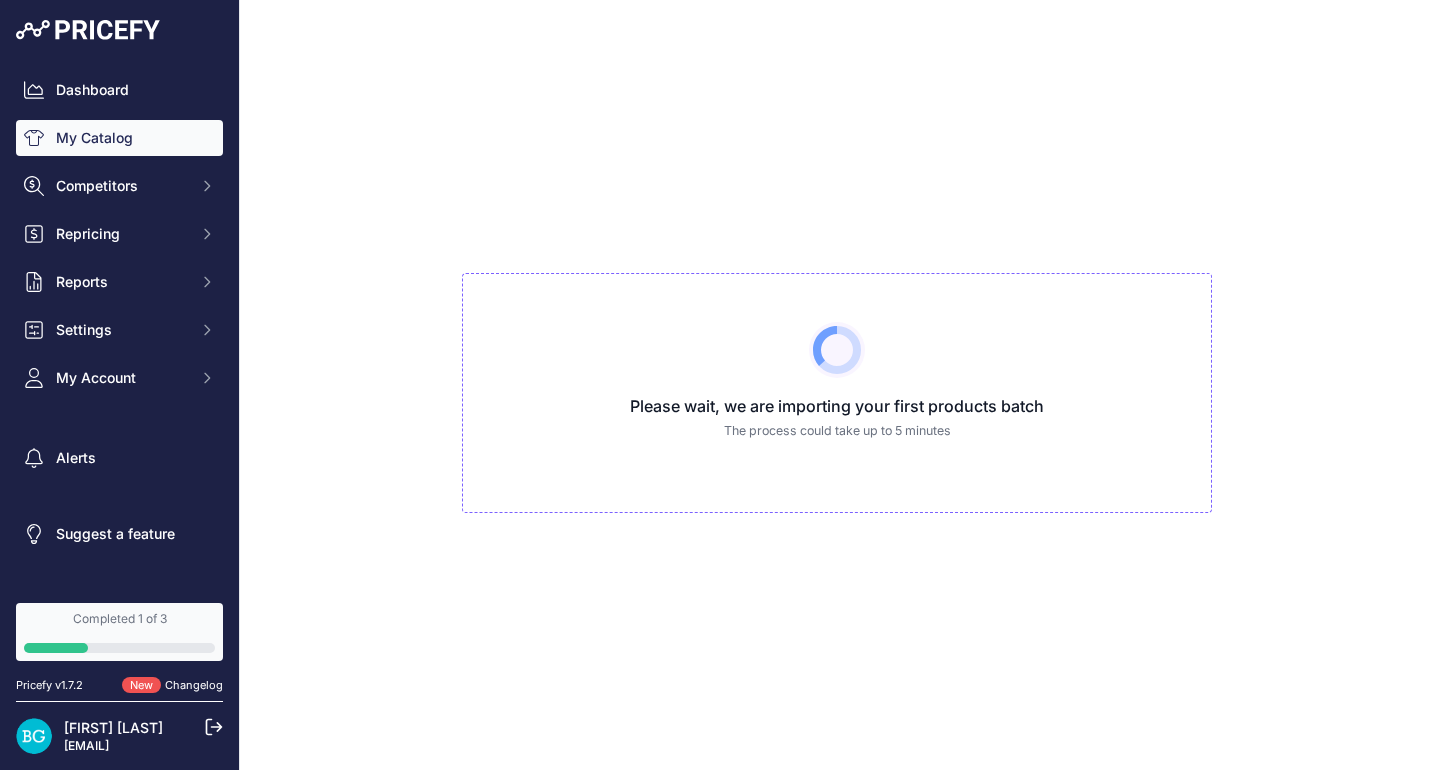 scroll, scrollTop: 0, scrollLeft: 0, axis: both 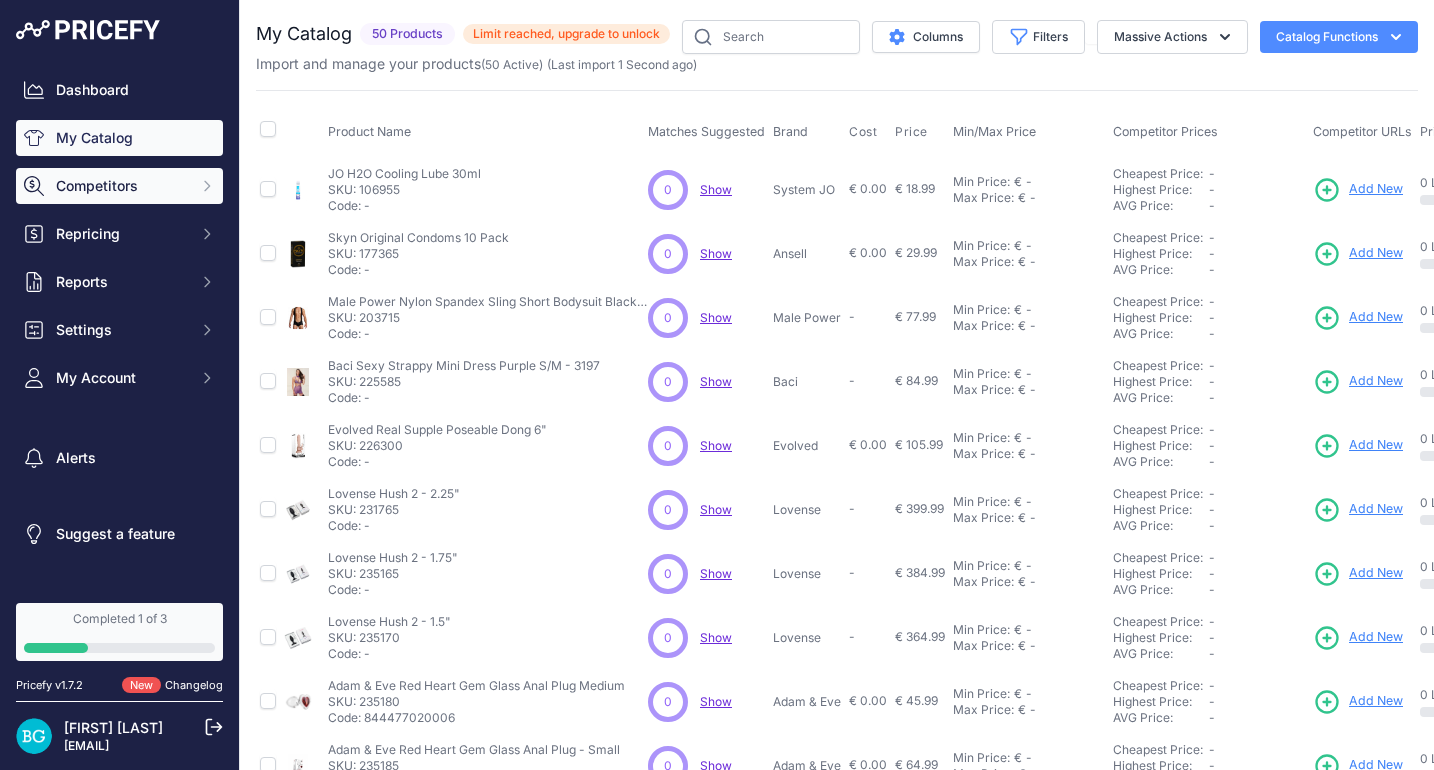 click on "Competitors" at bounding box center (121, 186) 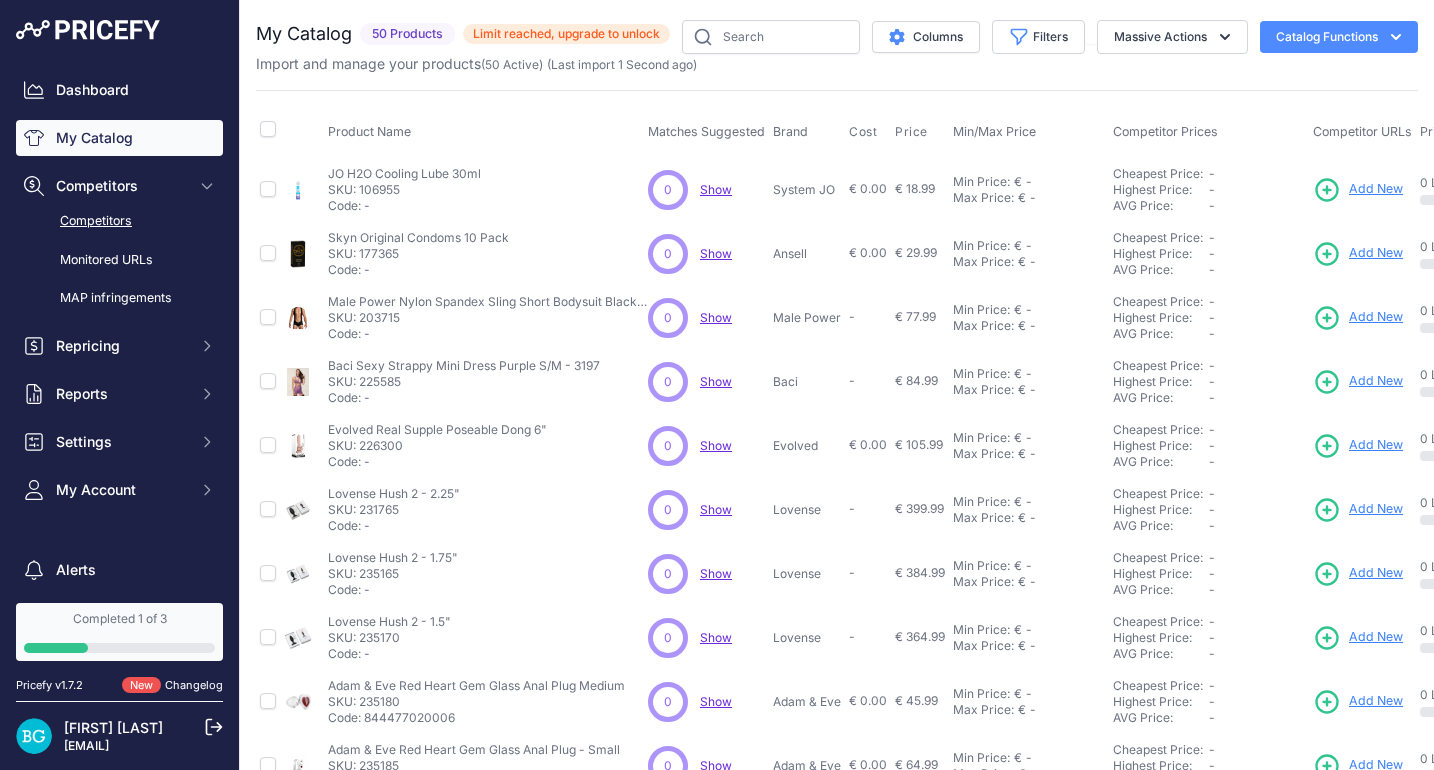 click on "Competitors" at bounding box center (119, 221) 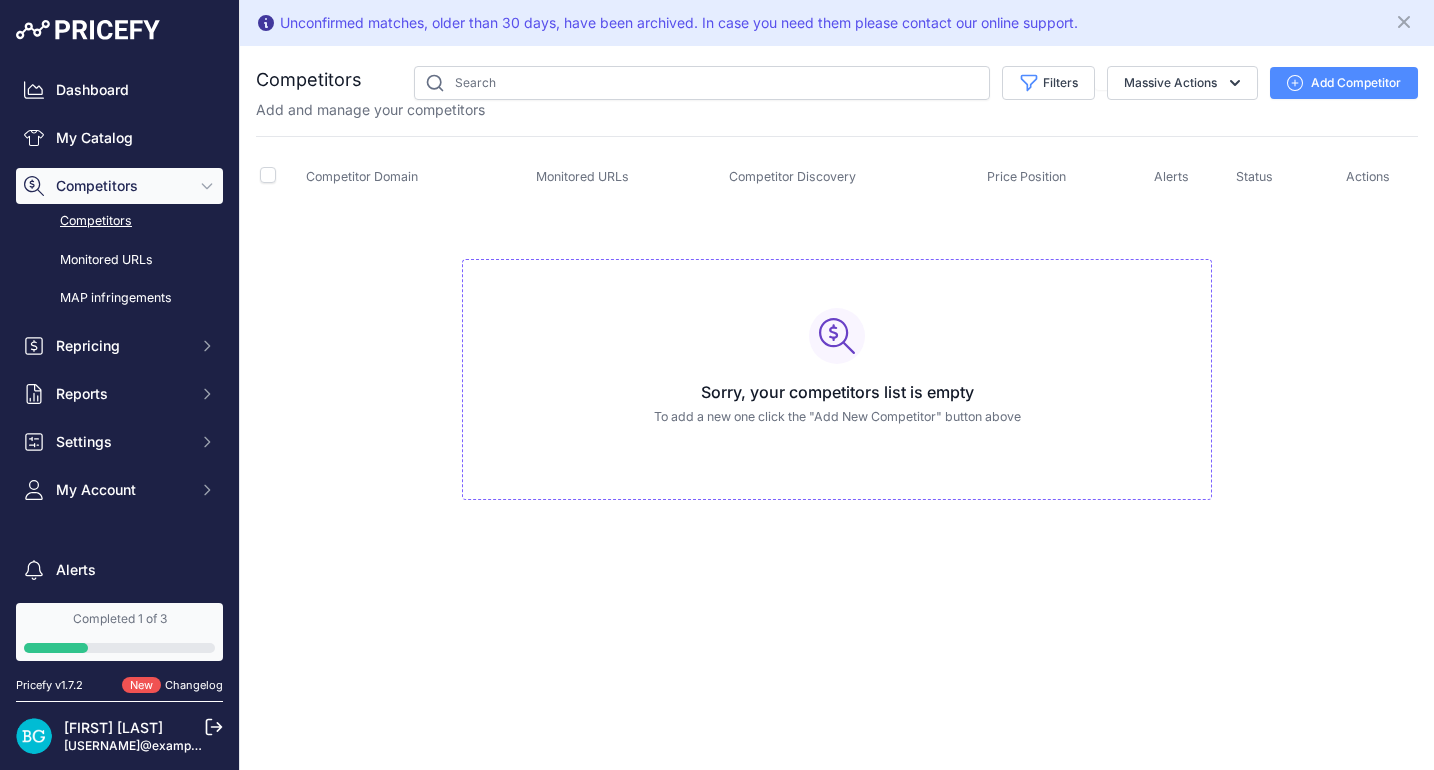 scroll, scrollTop: 0, scrollLeft: 0, axis: both 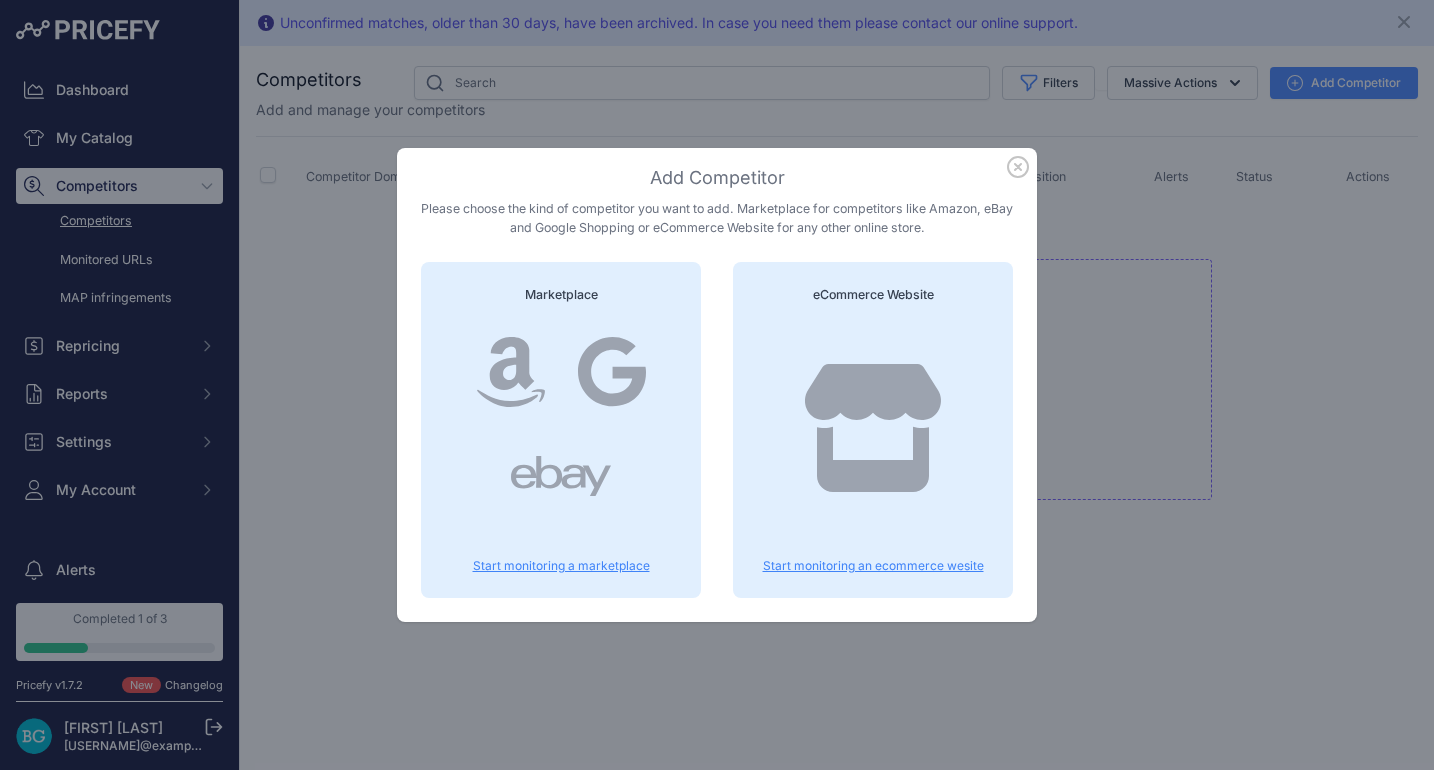 click at bounding box center [873, 448] 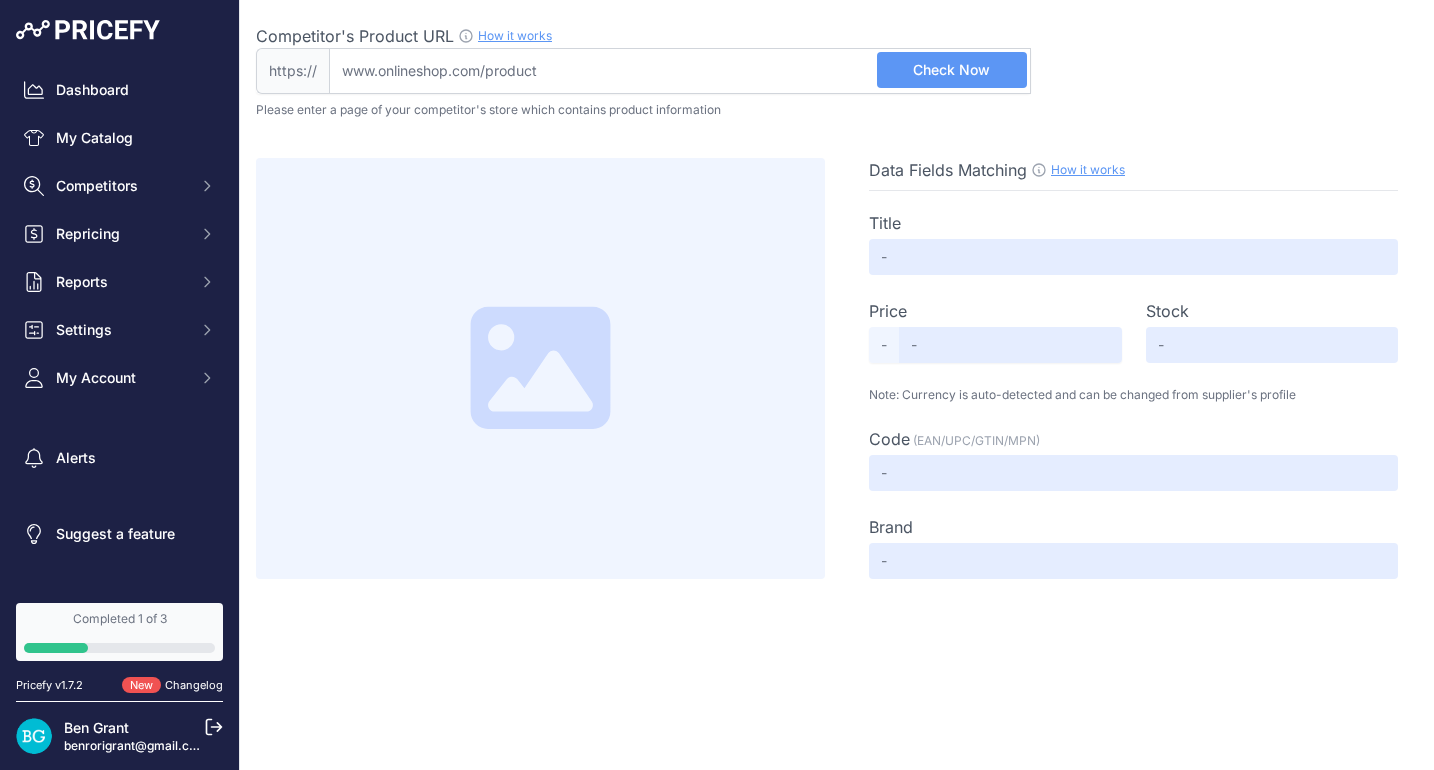 scroll, scrollTop: 0, scrollLeft: 0, axis: both 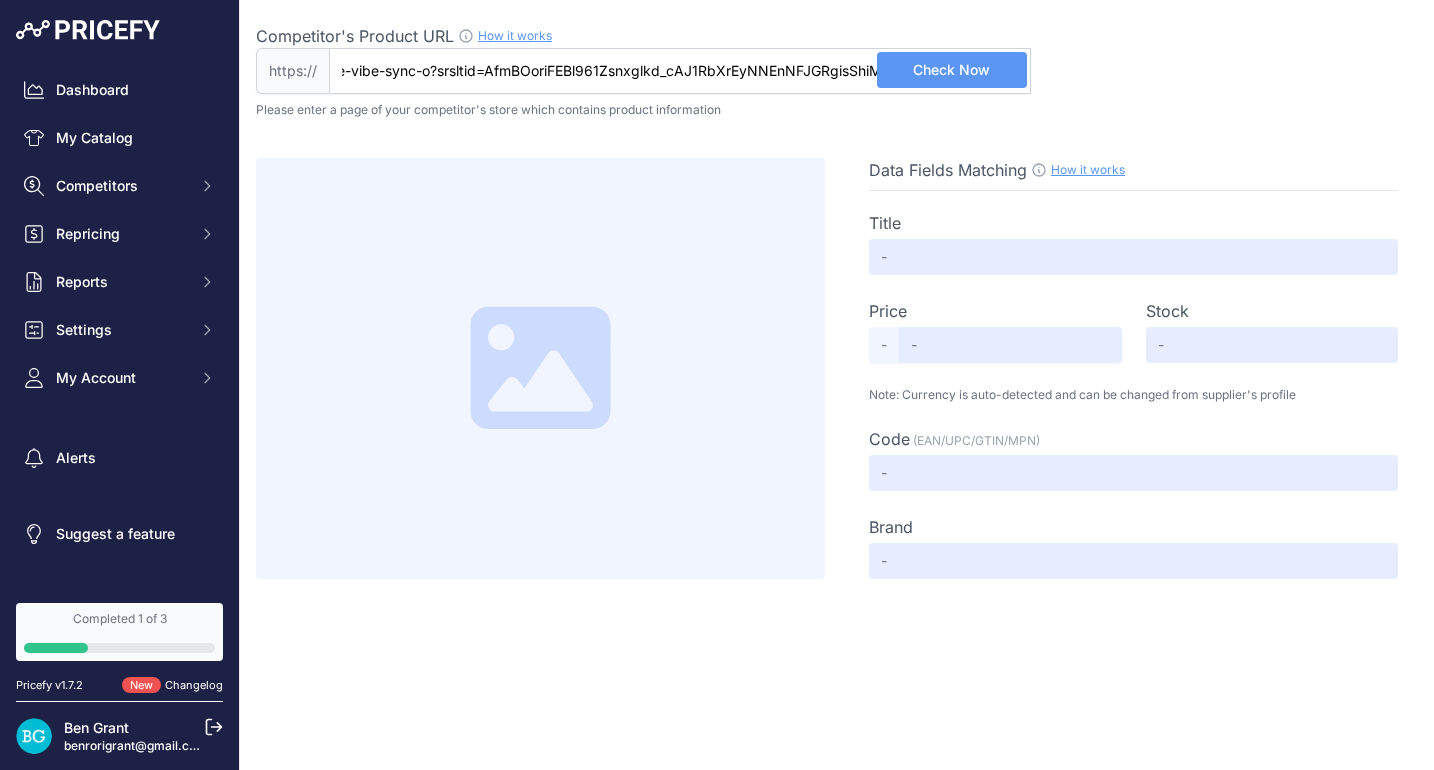 type on "https://www.lovestash.co.nz/products/we-vibe-sync-o?srsltid=AfmBOoriFEBl961Zsnxglkd_cAJ1RbXrEyNNEnNFJGRgisShiMqkvV6E" 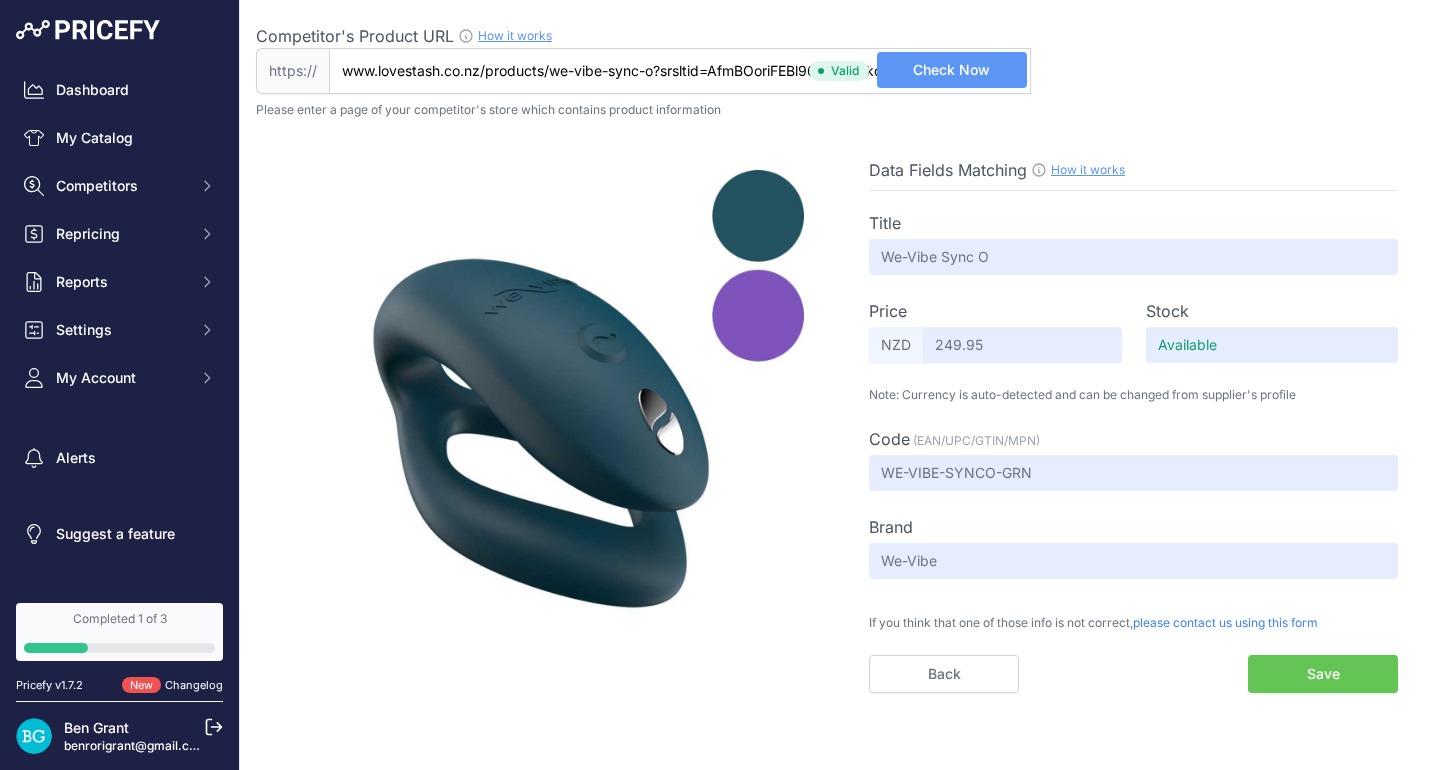 click on "Save" at bounding box center [1323, 674] 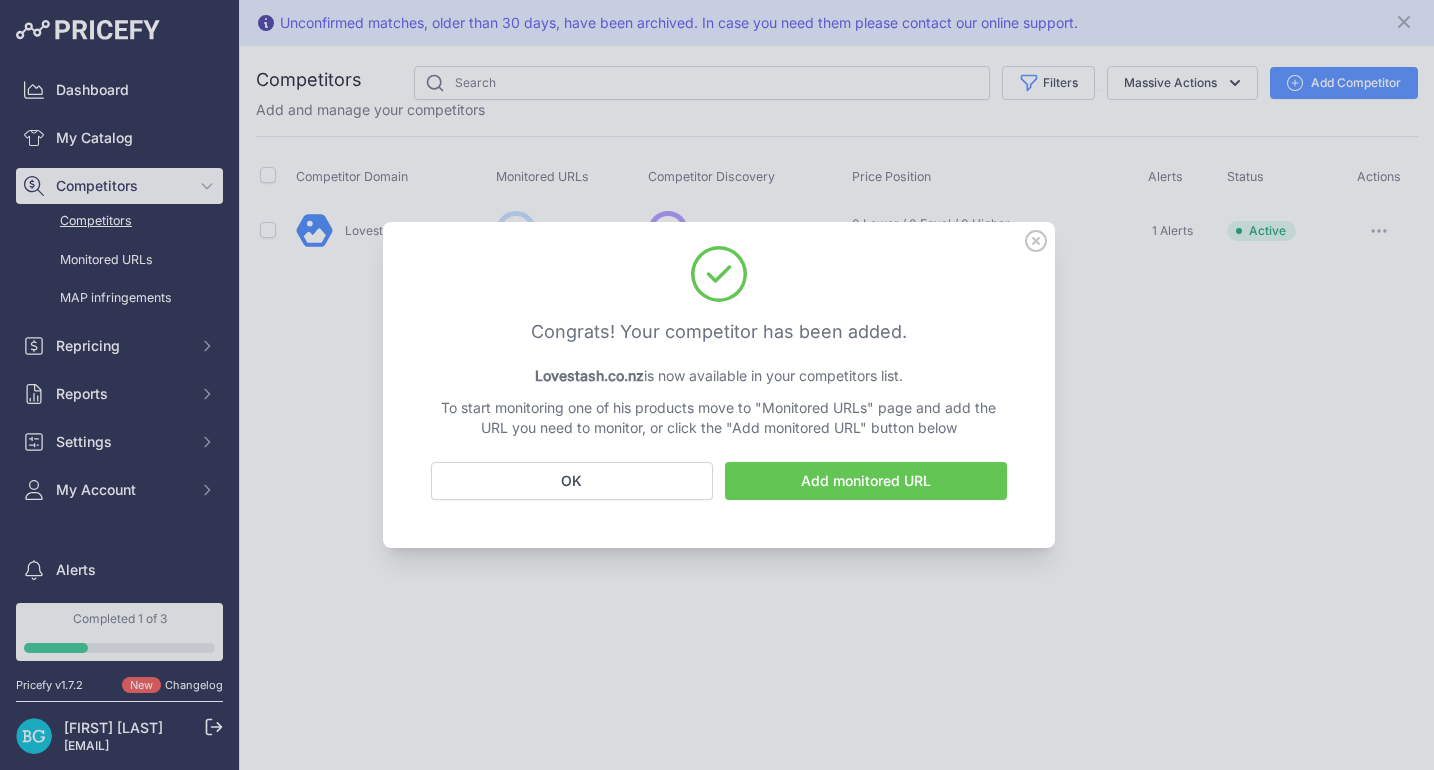 scroll, scrollTop: 0, scrollLeft: 0, axis: both 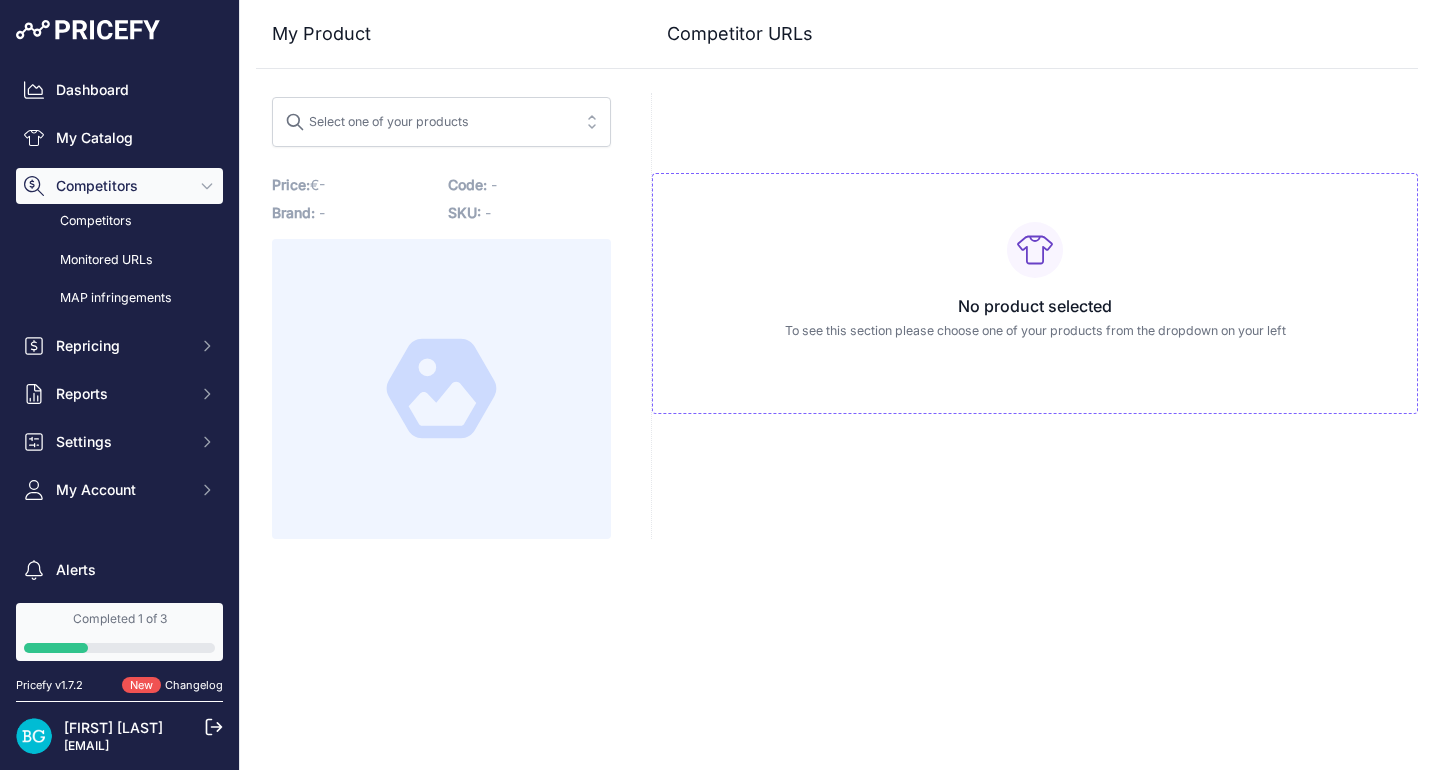 click on "Select one of your products" at bounding box center (427, 122) 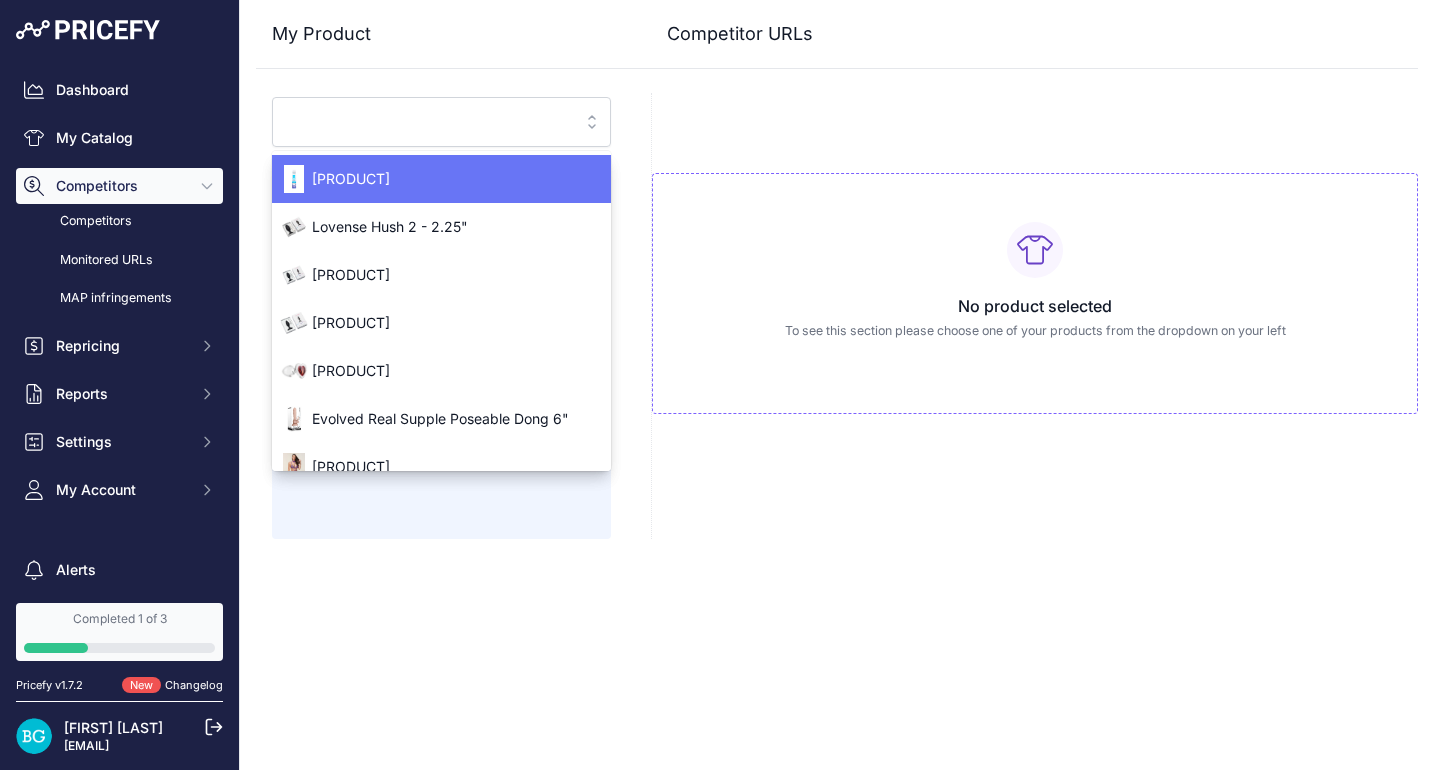 click on "Competitors" at bounding box center (121, 186) 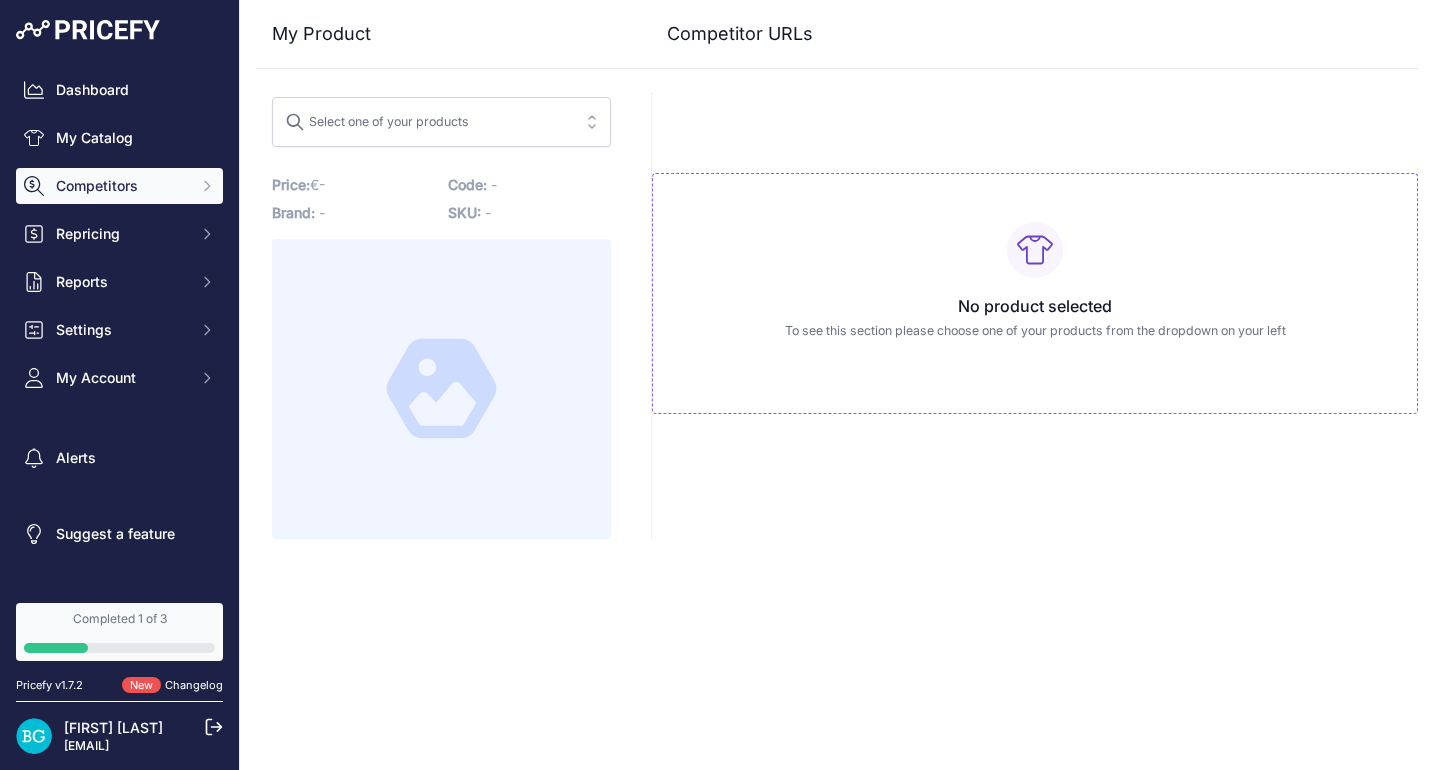 click on "Competitors" at bounding box center (121, 186) 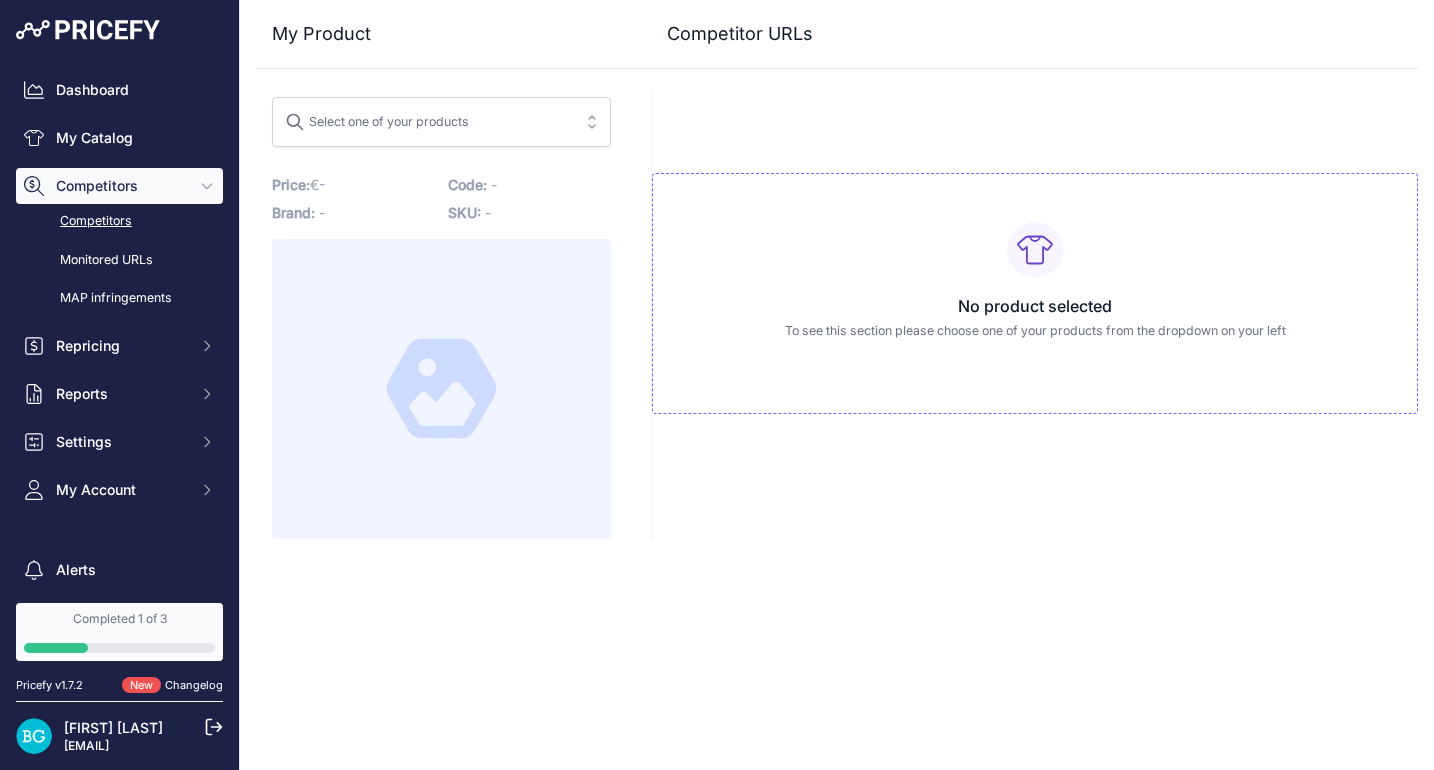 click on "Competitors" at bounding box center (119, 221) 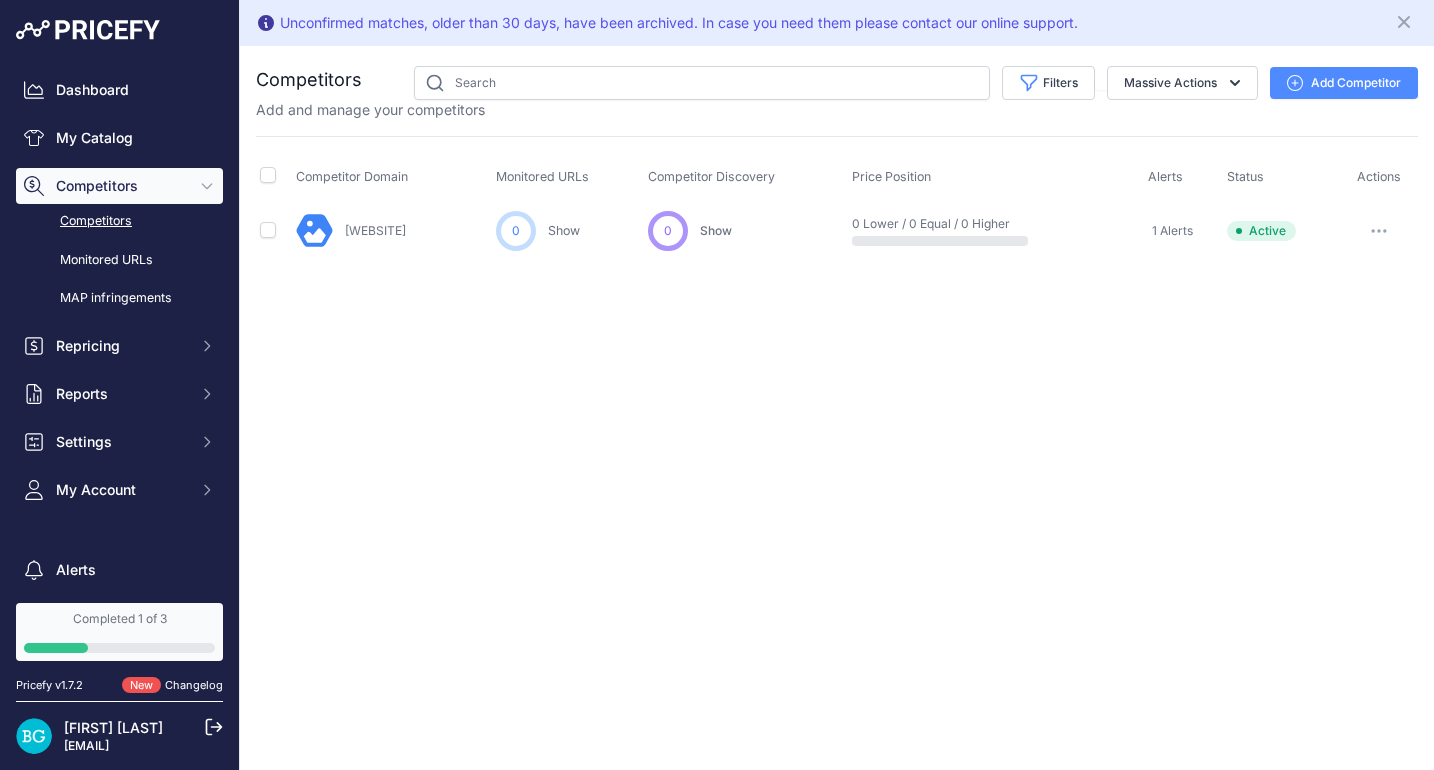 scroll, scrollTop: 0, scrollLeft: 0, axis: both 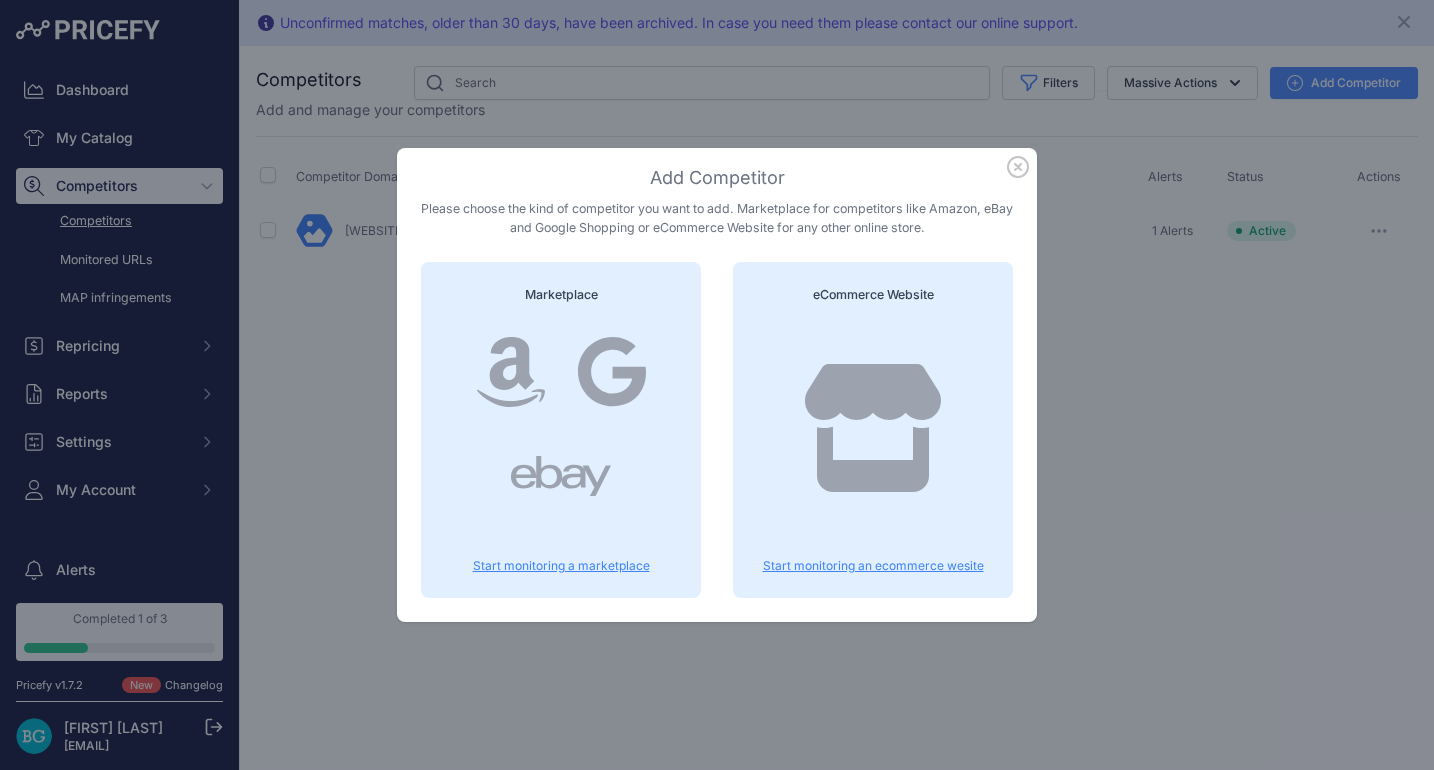 click at bounding box center [873, 428] 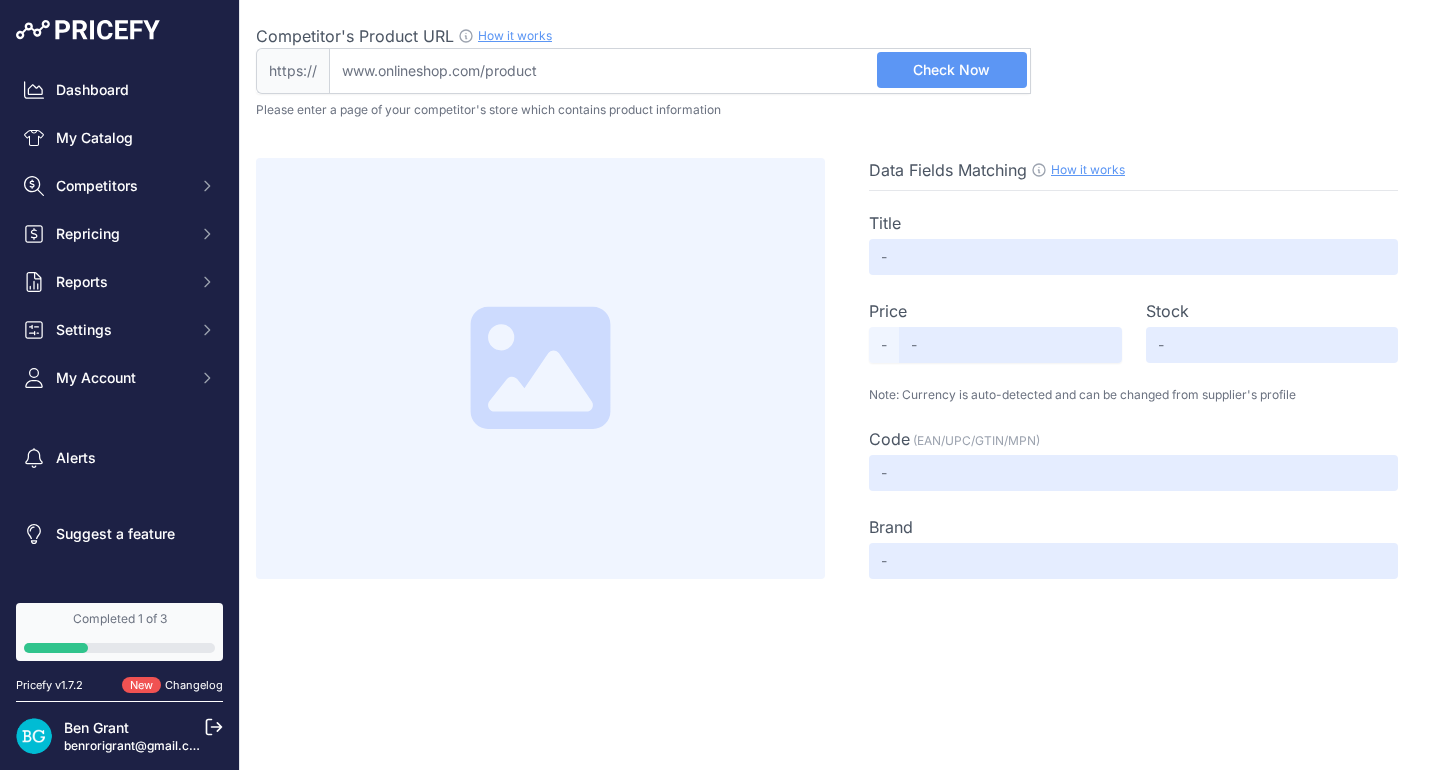 scroll, scrollTop: 0, scrollLeft: 0, axis: both 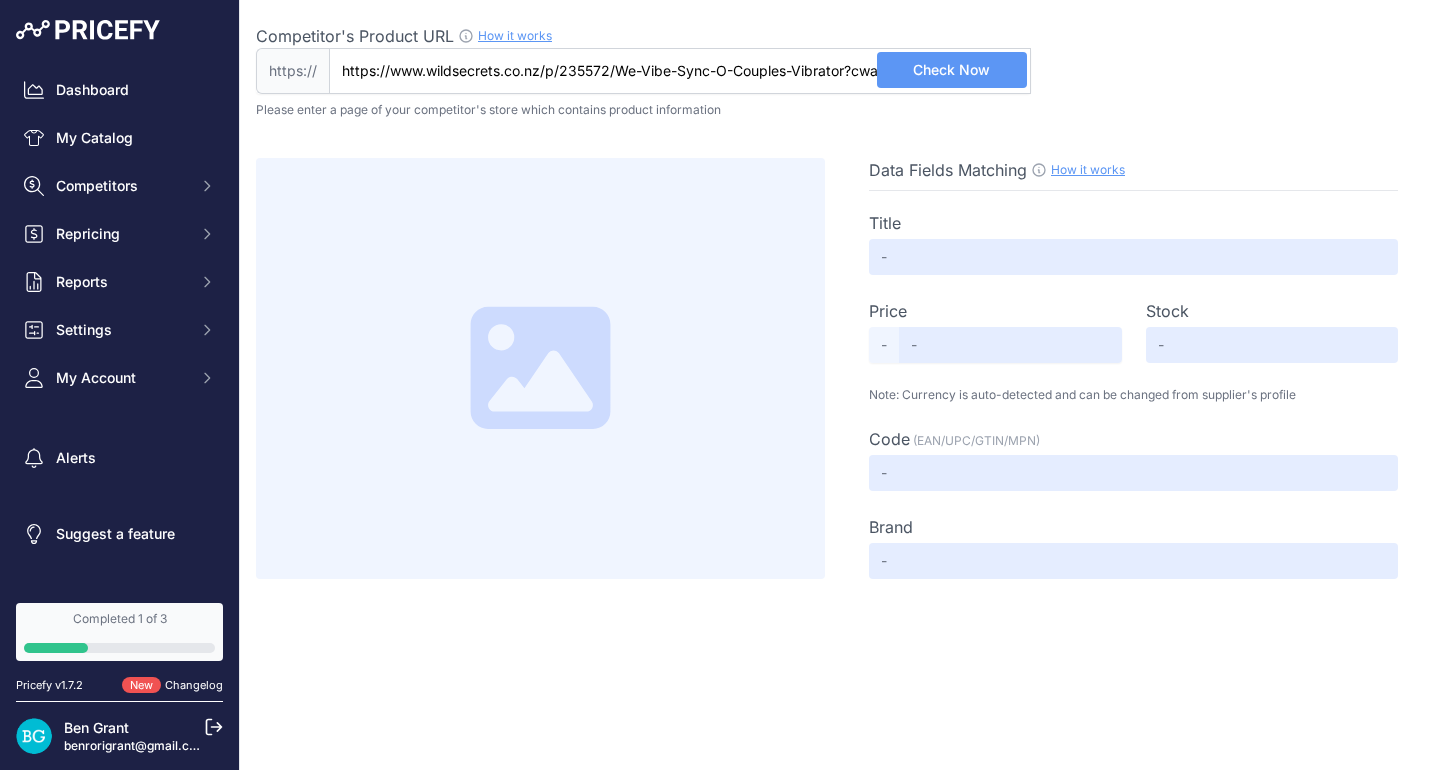 type on "https://www.wildsecrets.co.nz/p/235572/We-Vibe-Sync-O-Couples-Vibrator?cway=6247" 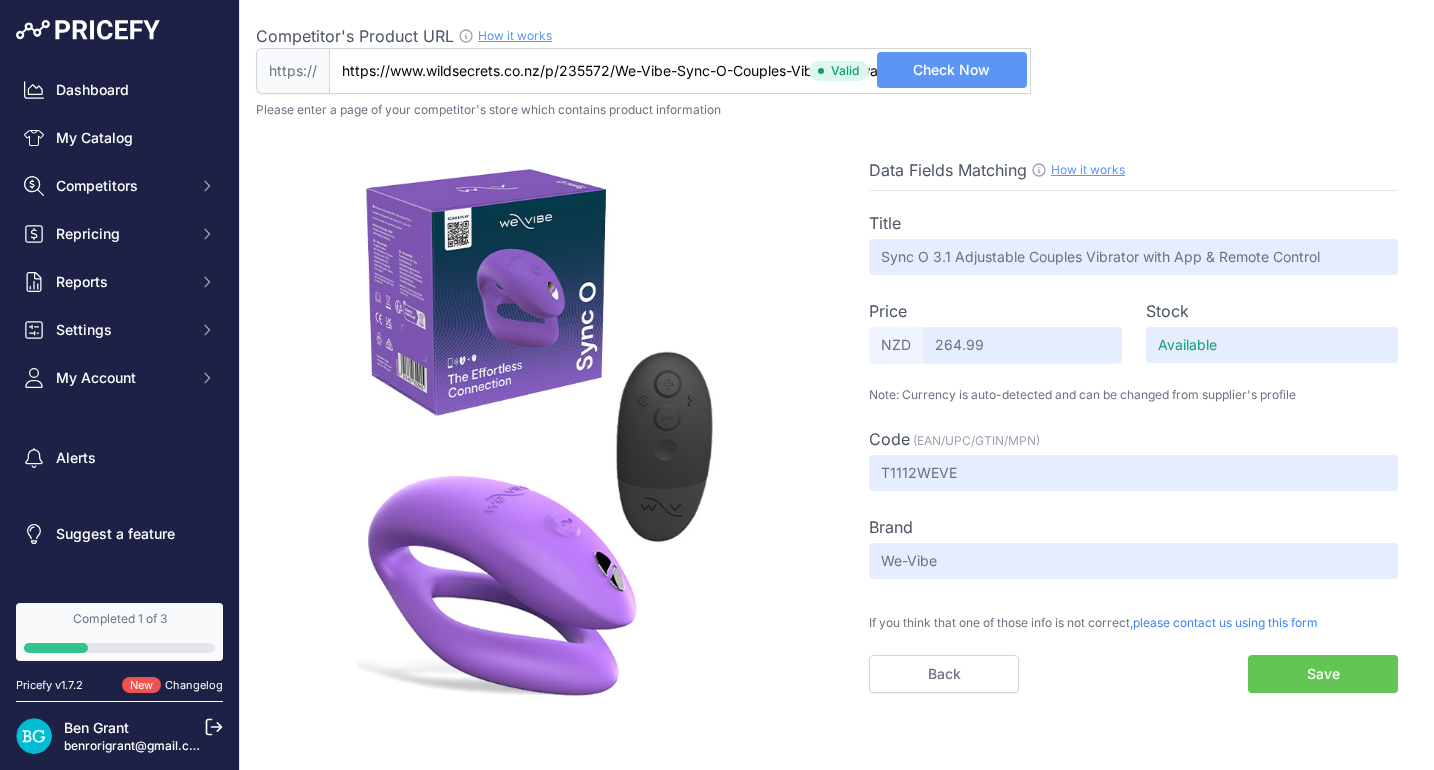 click on "Save" at bounding box center [1323, 674] 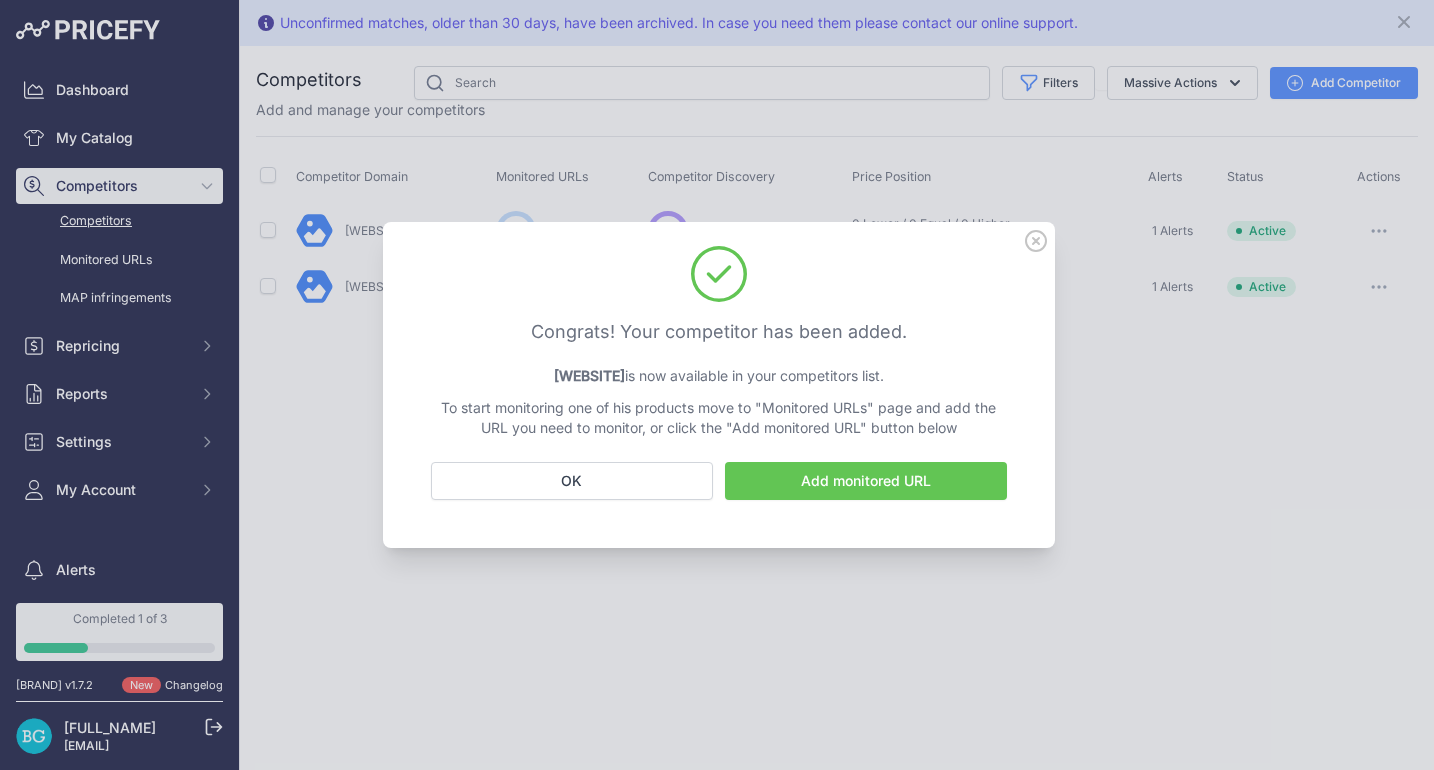scroll, scrollTop: 0, scrollLeft: 0, axis: both 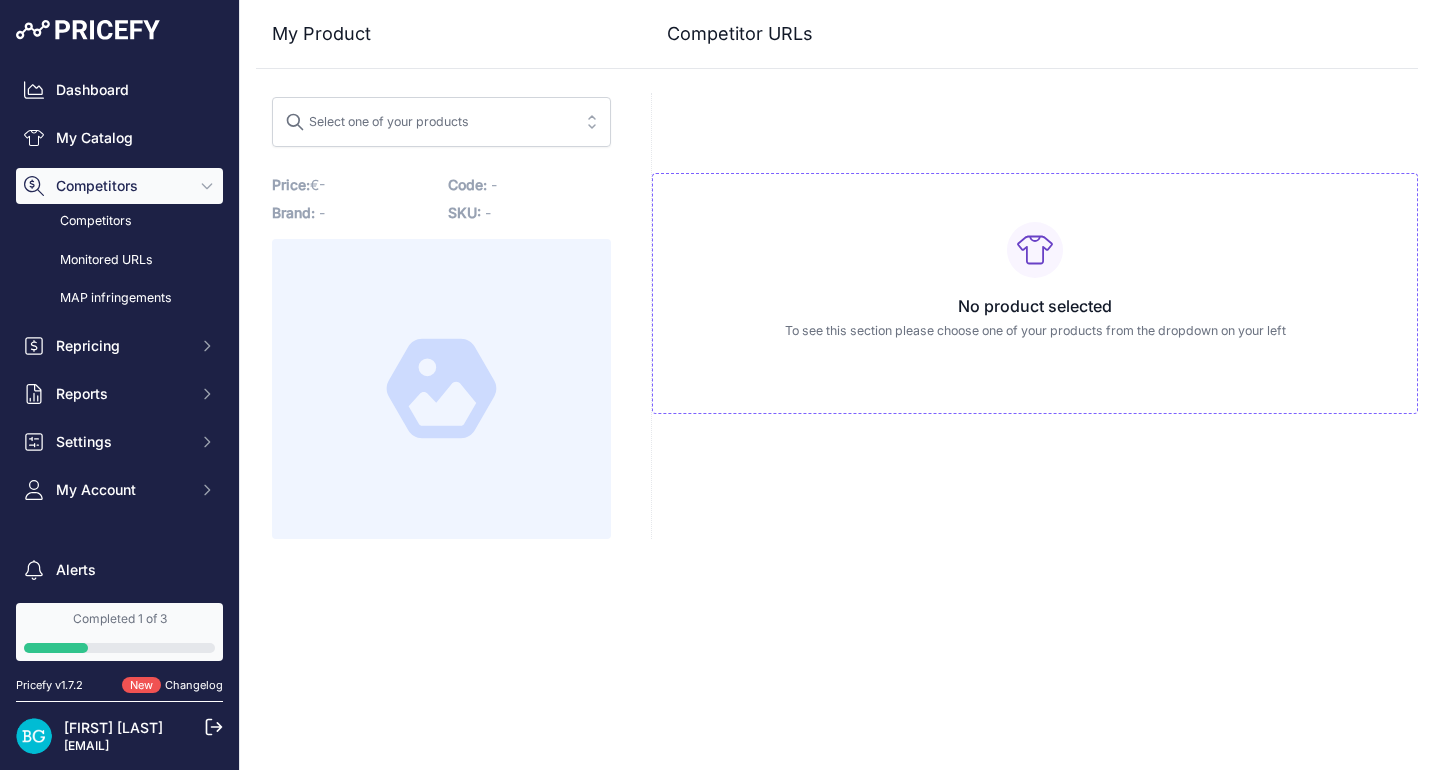 click on "Select one of your products" at bounding box center (441, 122) 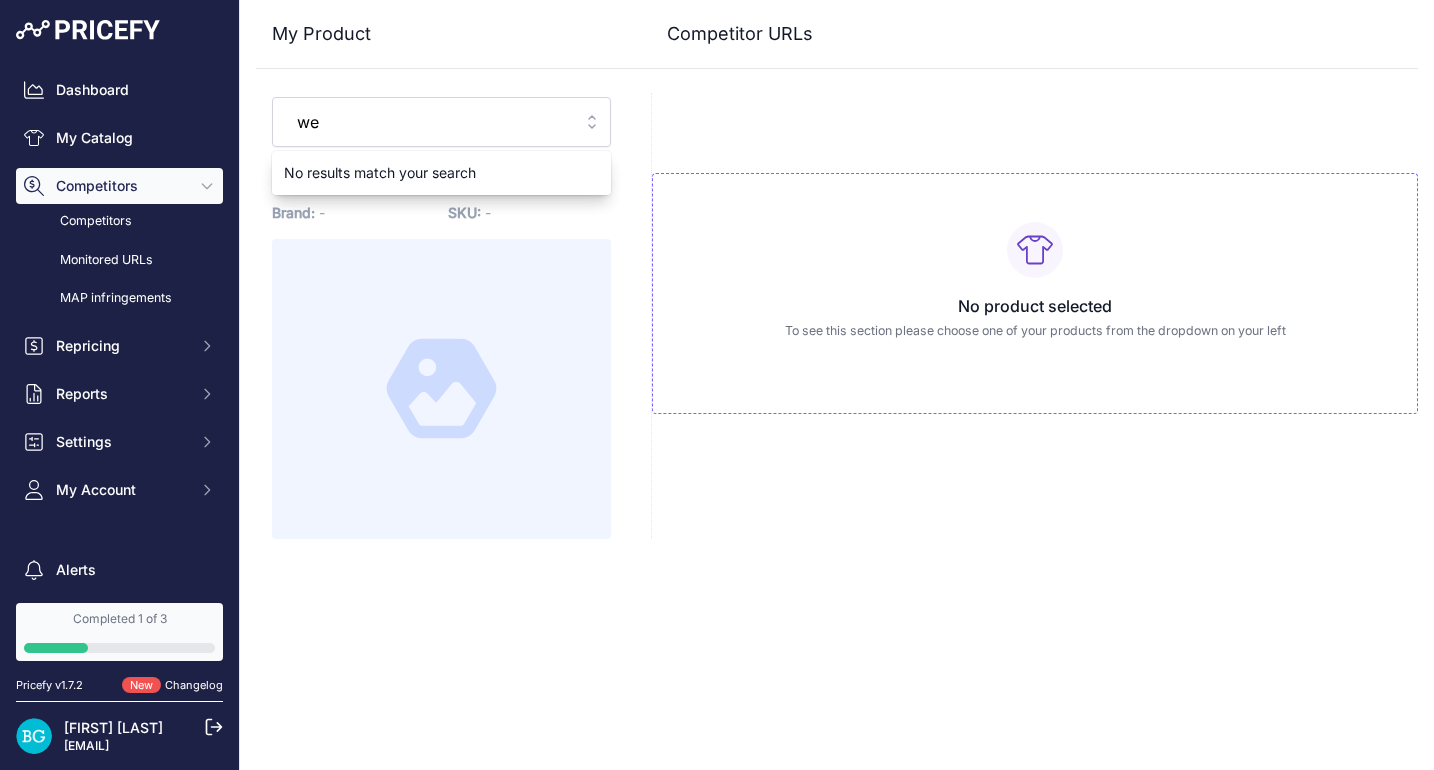 click on "Select one of your products
we" at bounding box center [441, 122] 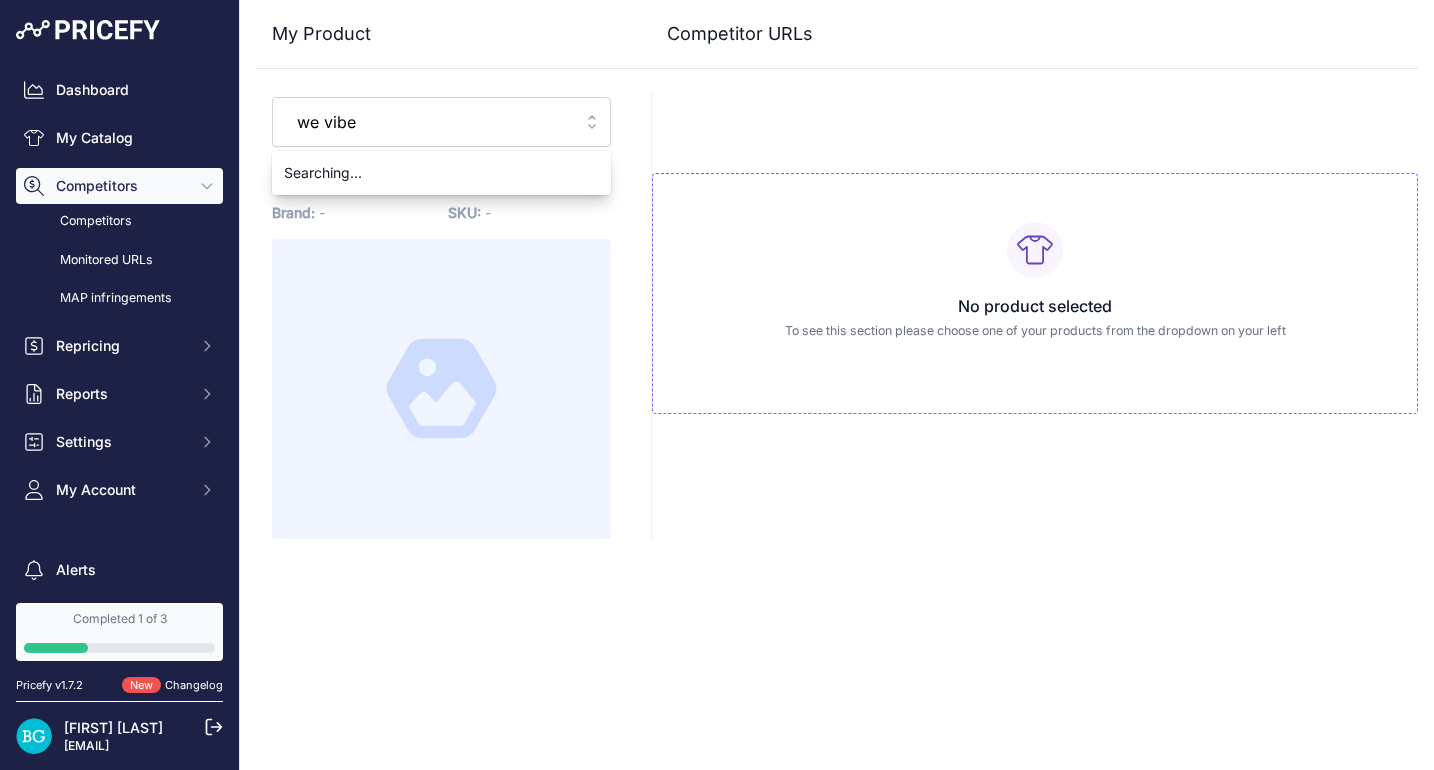 click on "Select one of your products
we vibe" at bounding box center (441, 122) 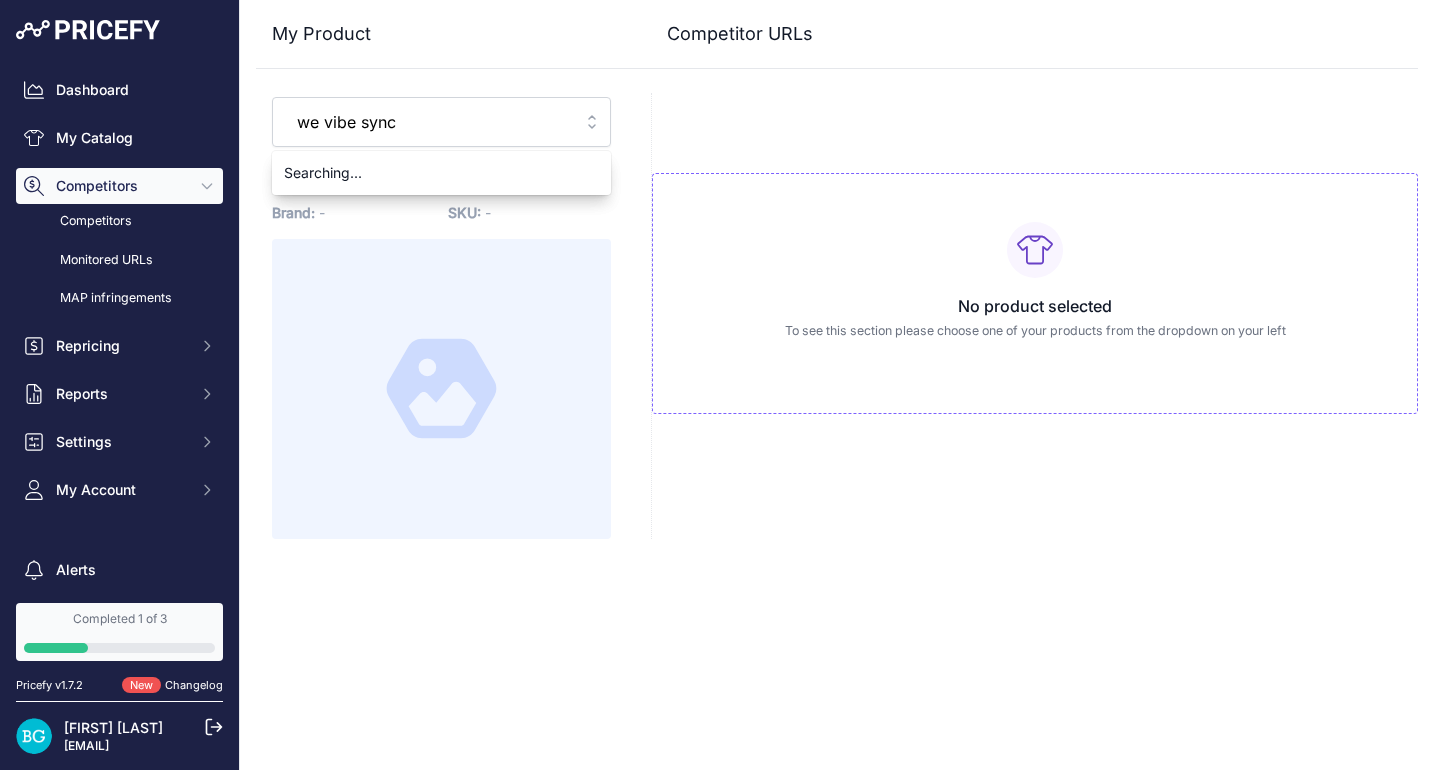 click on "Select one of your products
we vibe sync" at bounding box center (441, 122) 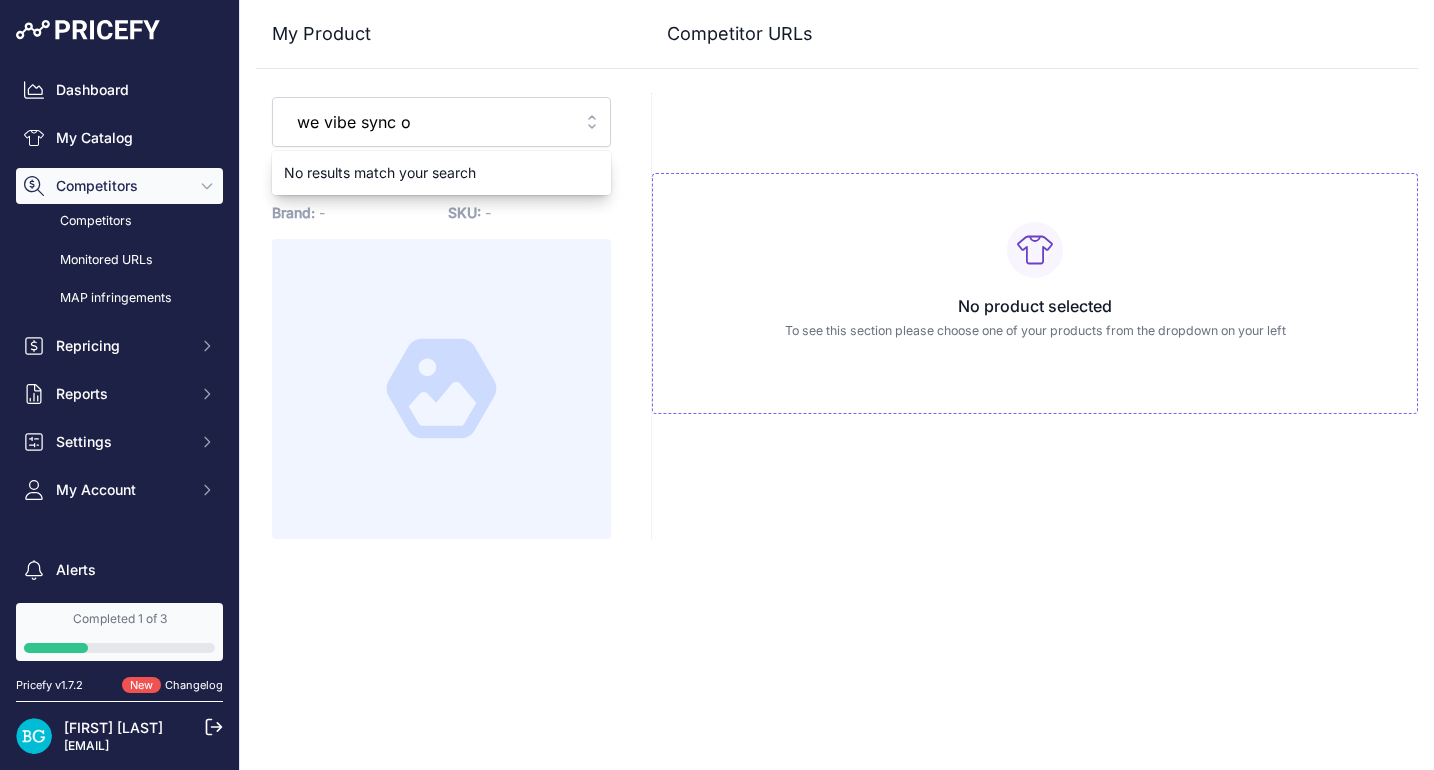 drag, startPoint x: 360, startPoint y: 120, endPoint x: 196, endPoint y: 111, distance: 164.24677 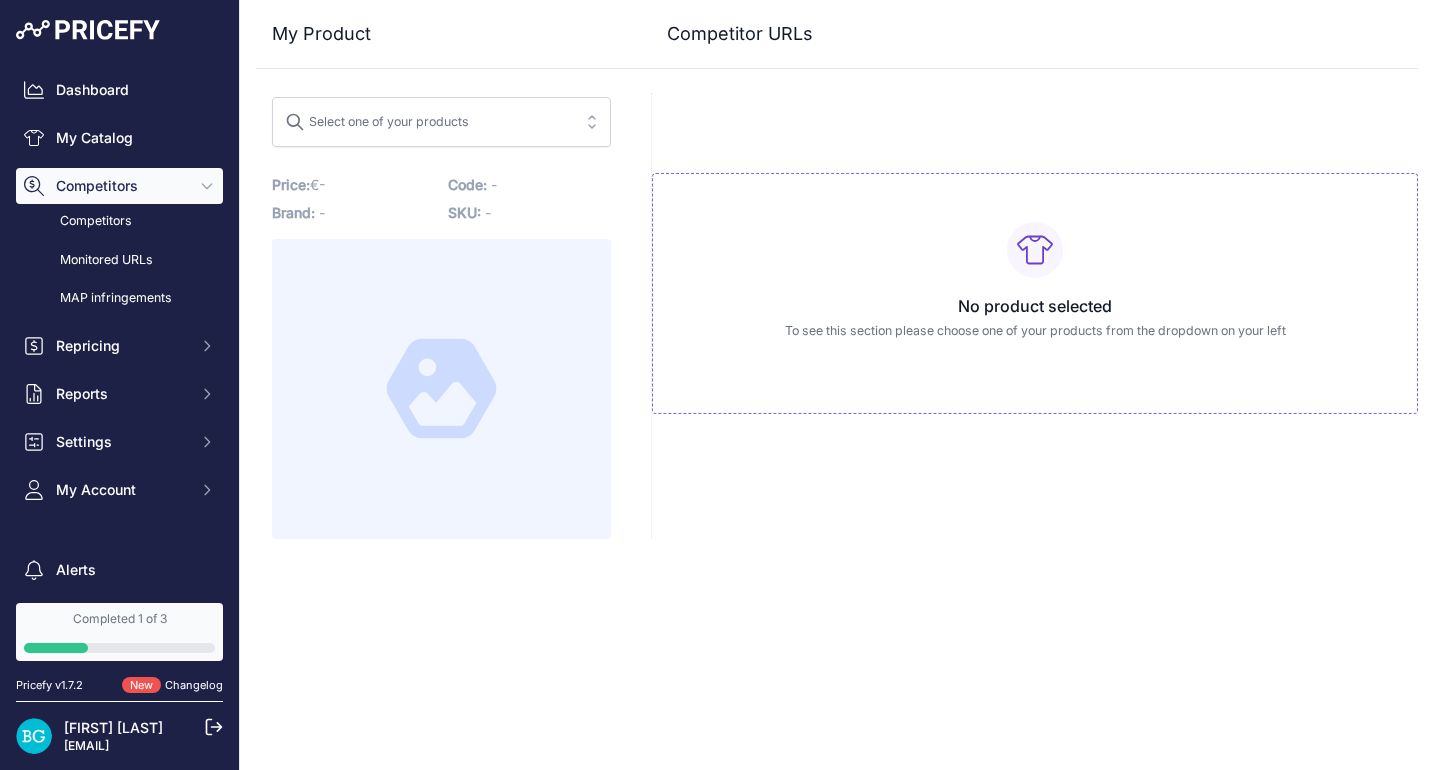 click on "Select one of your products" at bounding box center [377, 119] 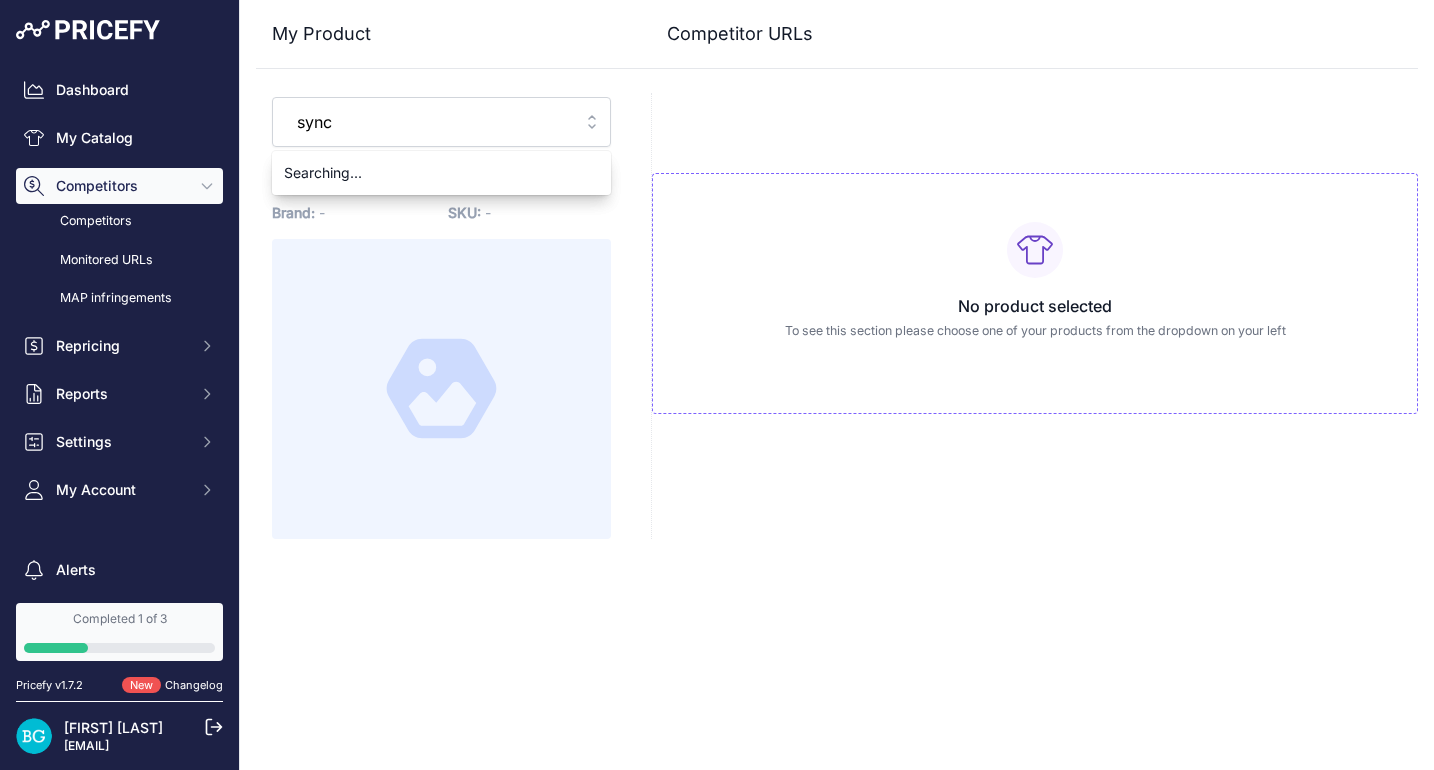 click on "Select one of your products
sync" at bounding box center [441, 122] 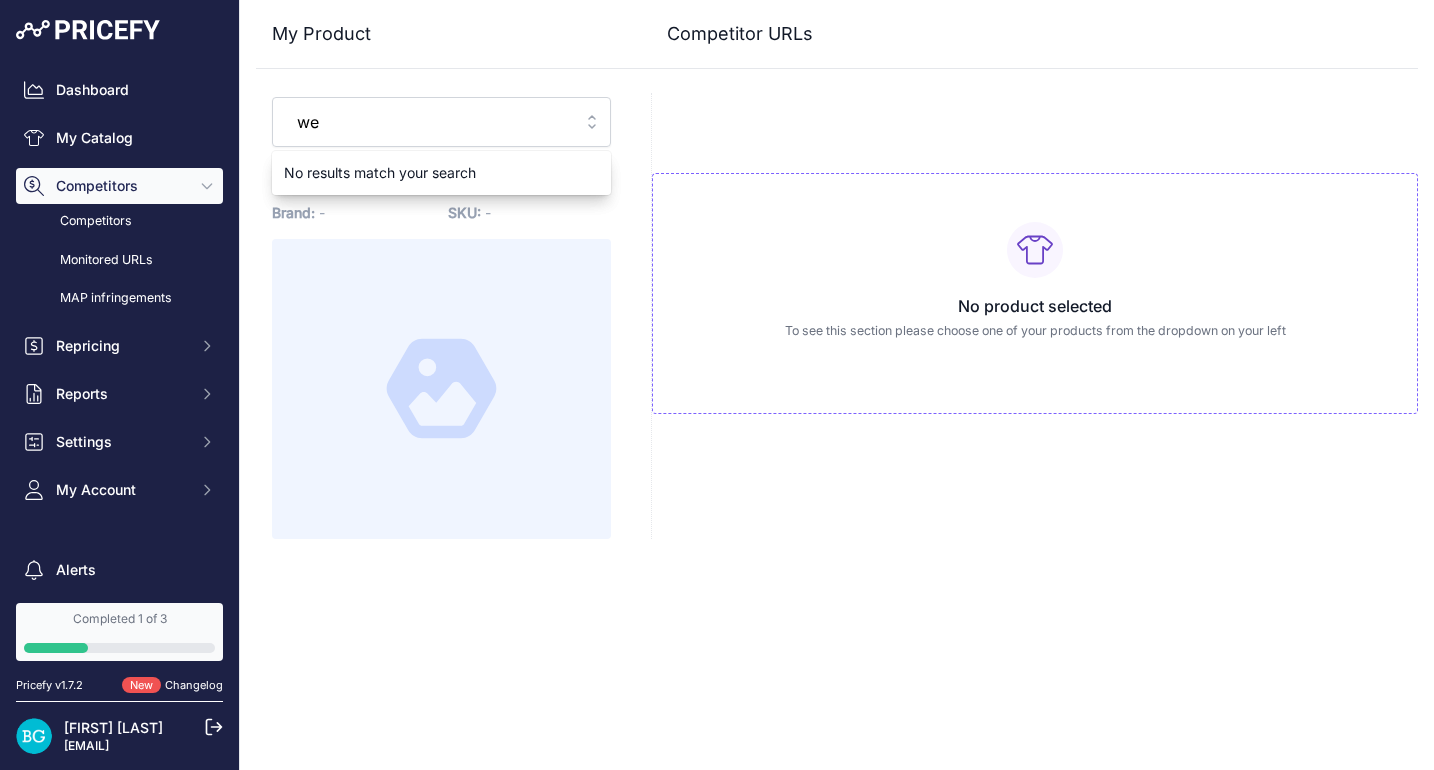 click on "Select one of your products
we" at bounding box center [441, 122] 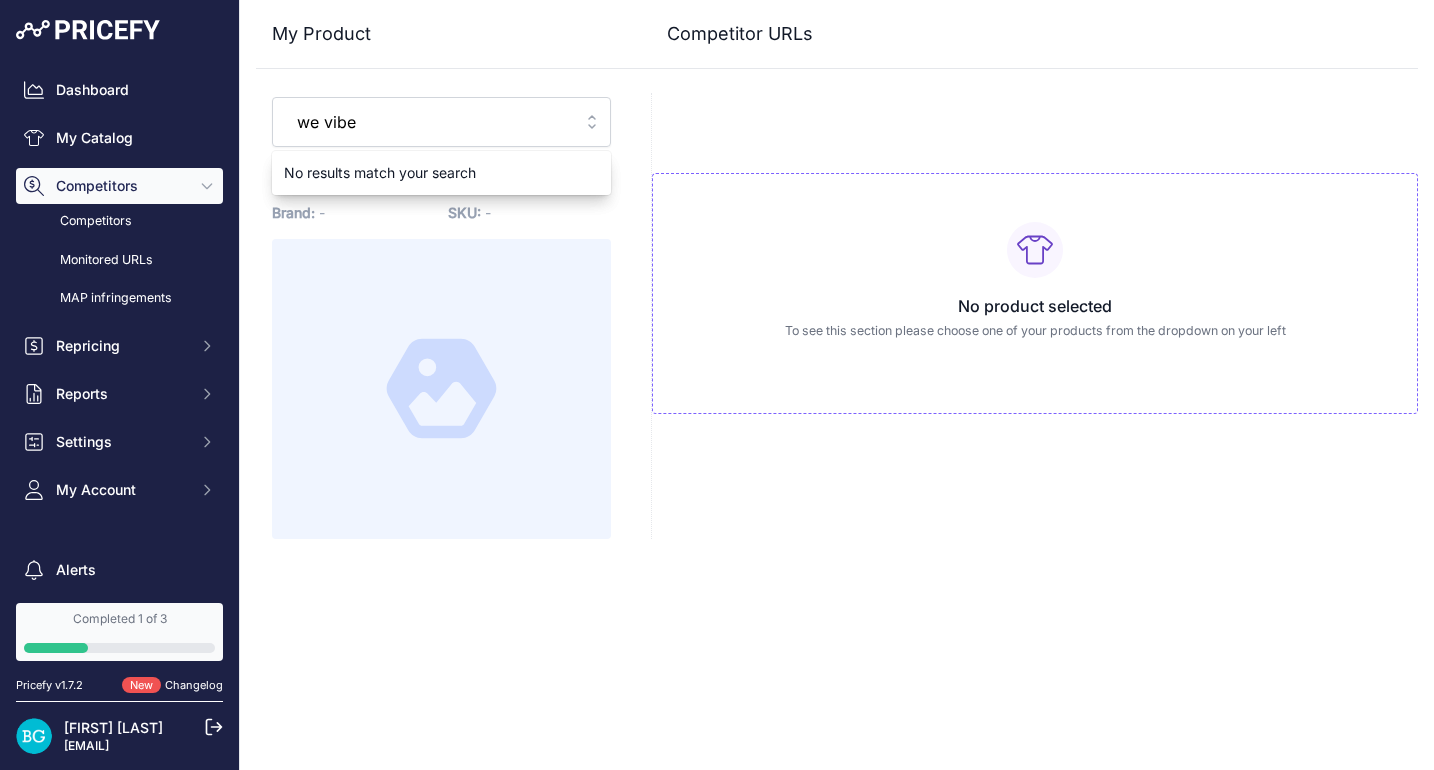 click on "we vibe" at bounding box center (427, 122) 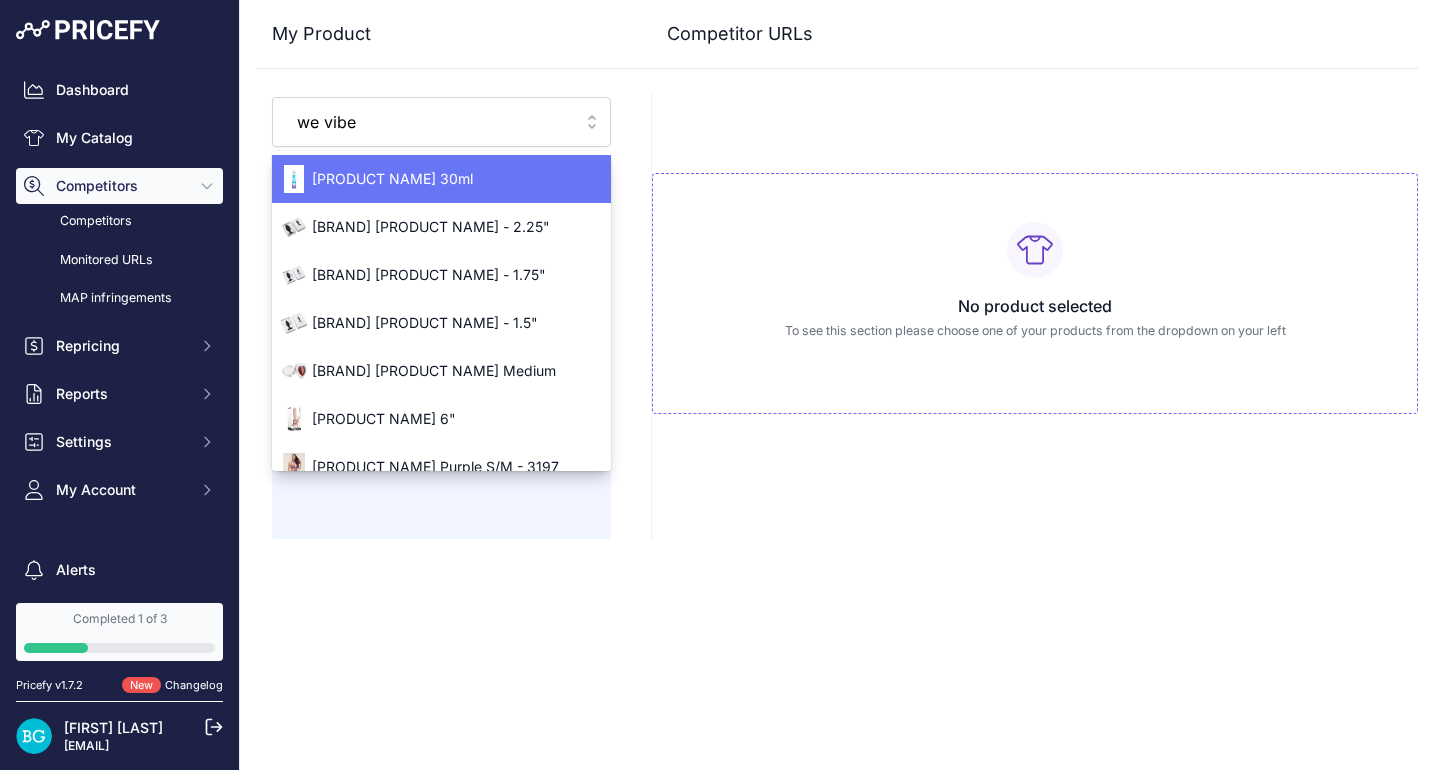paste on "244670" 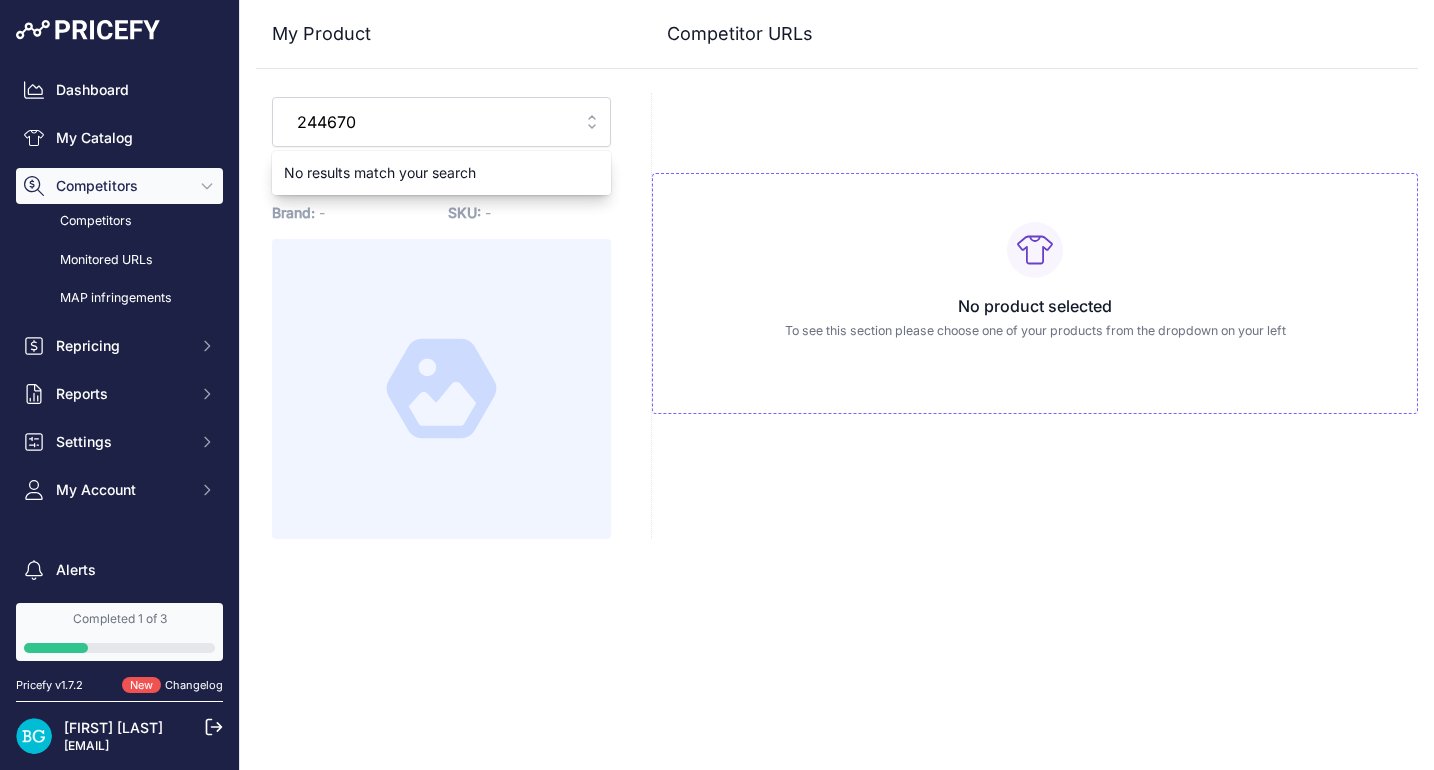 click on "244670" at bounding box center [427, 122] 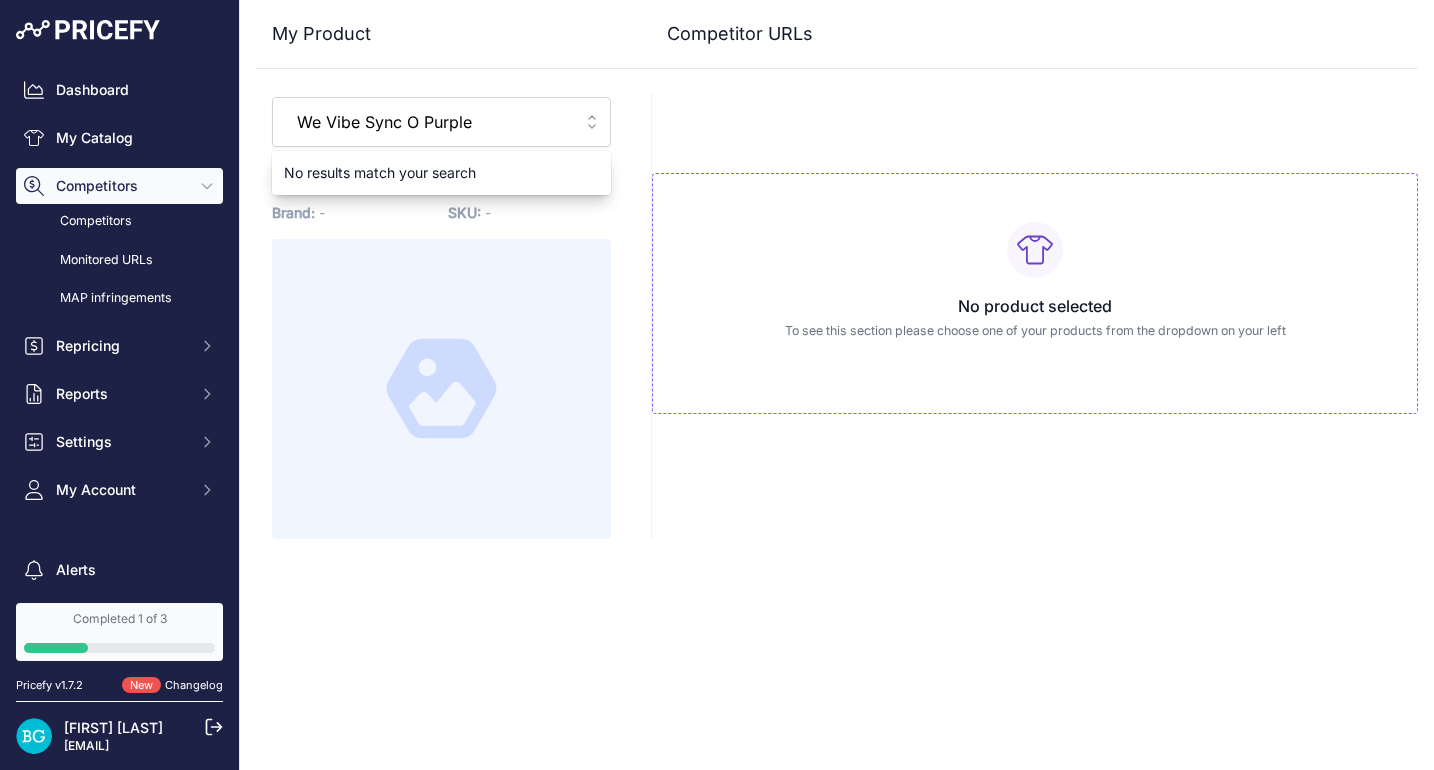 click on "We Vibe Sync O Purple" at bounding box center [427, 122] 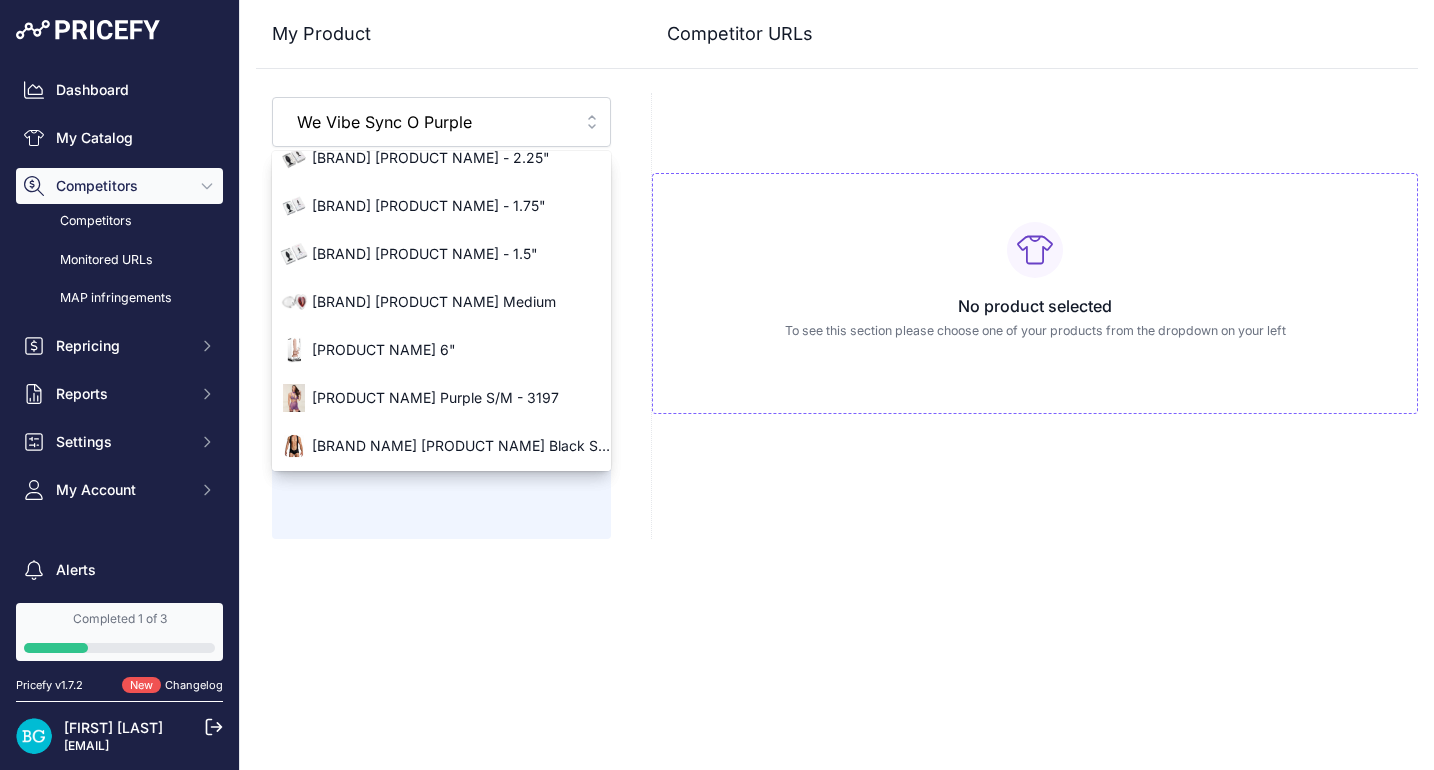 scroll, scrollTop: 168, scrollLeft: 0, axis: vertical 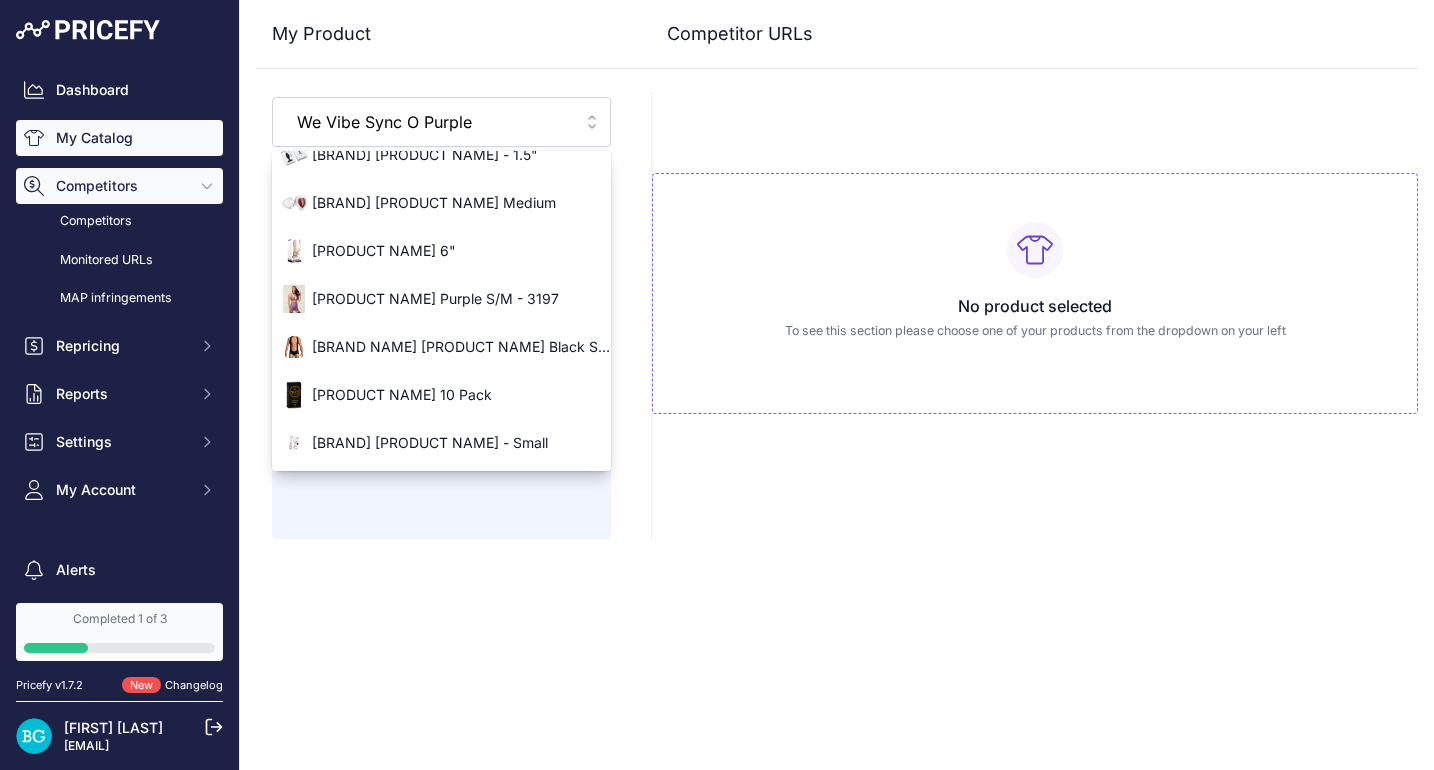type on "We Vibe Sync O Purple" 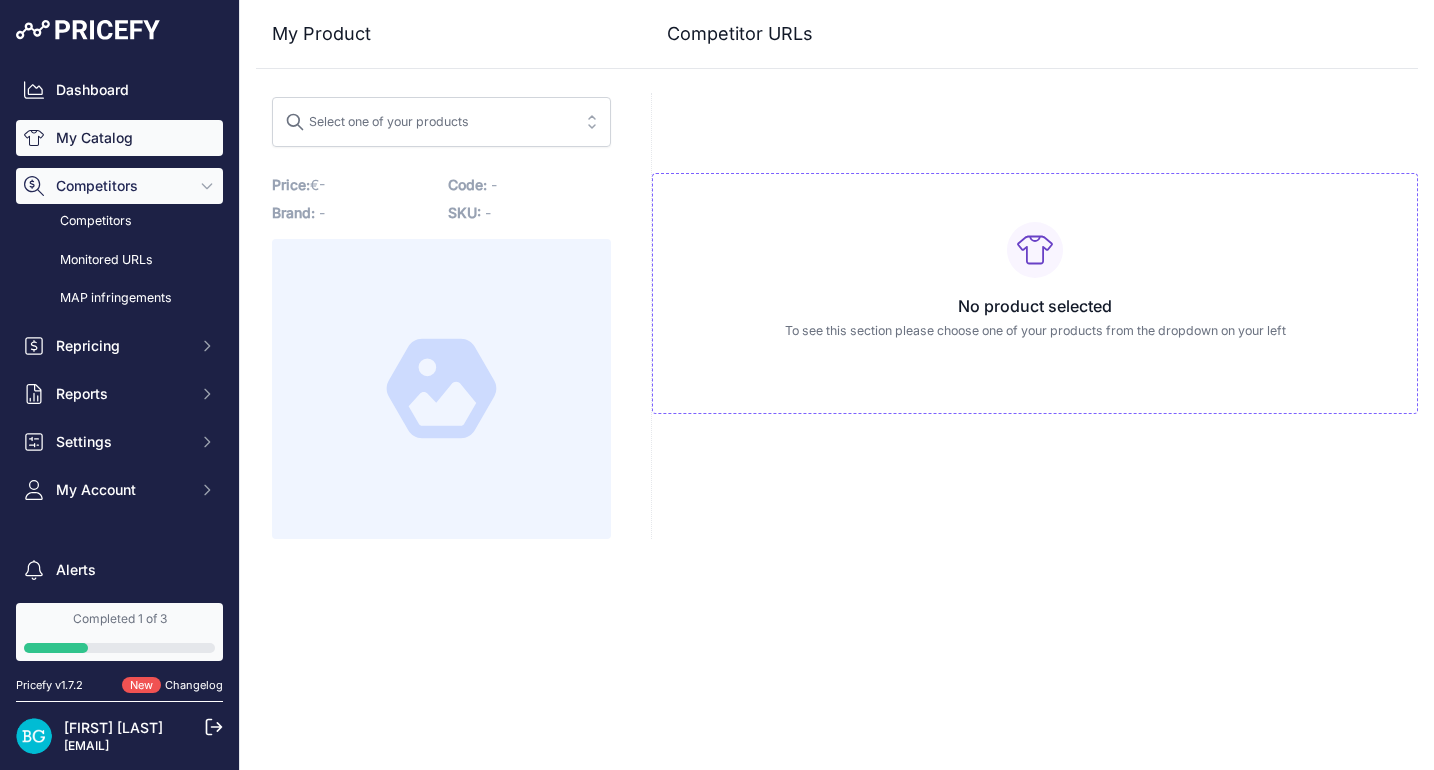 scroll, scrollTop: 0, scrollLeft: 0, axis: both 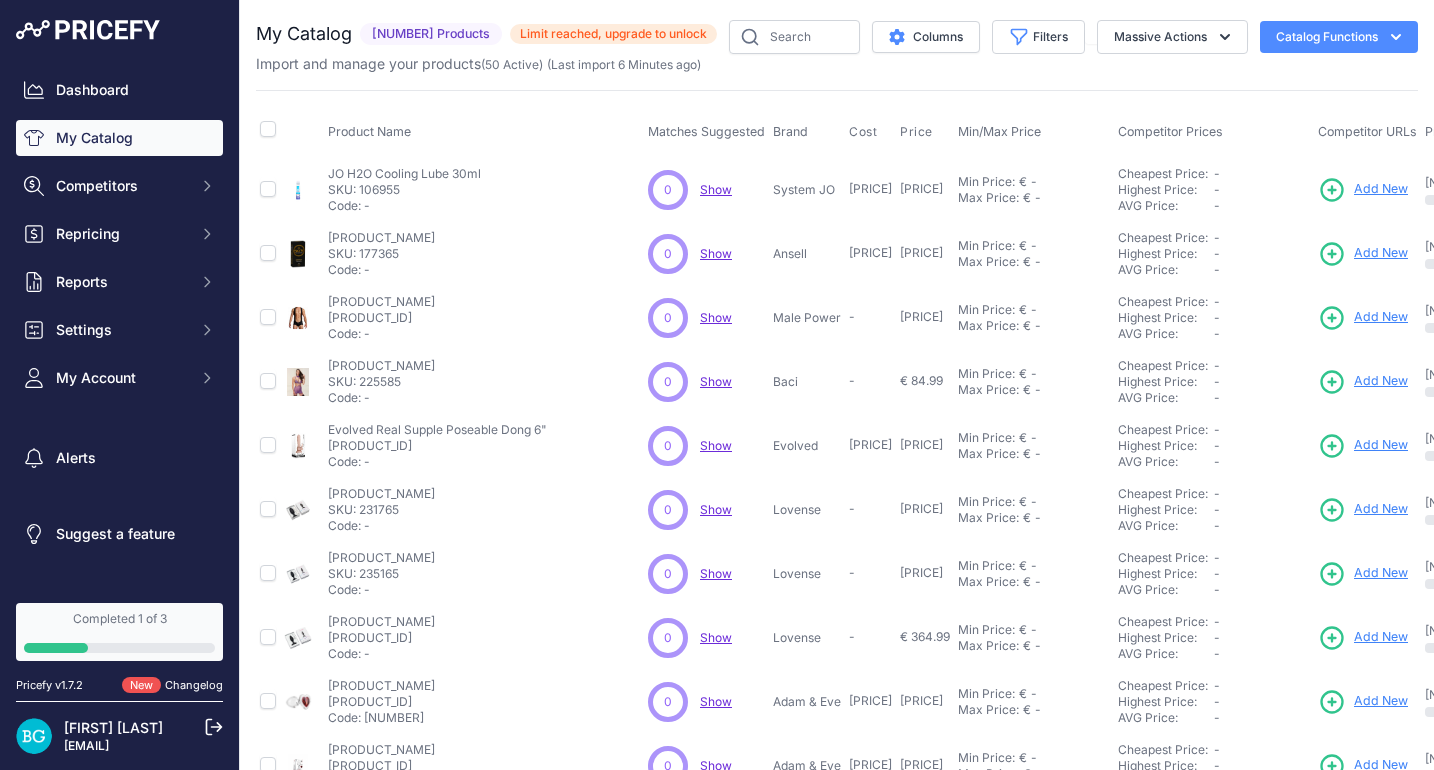 click on "SKU: 106955" at bounding box center (404, 190) 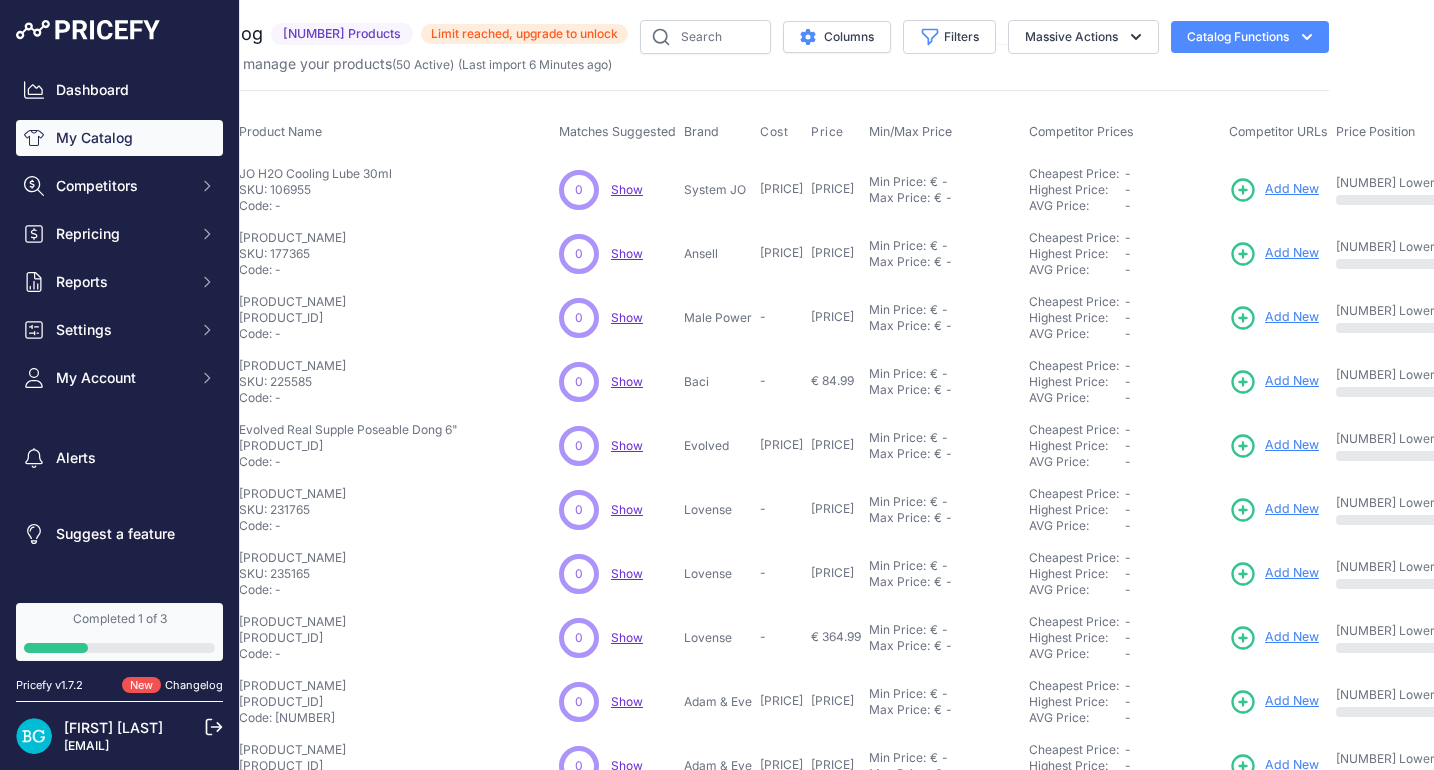 scroll, scrollTop: 0, scrollLeft: 0, axis: both 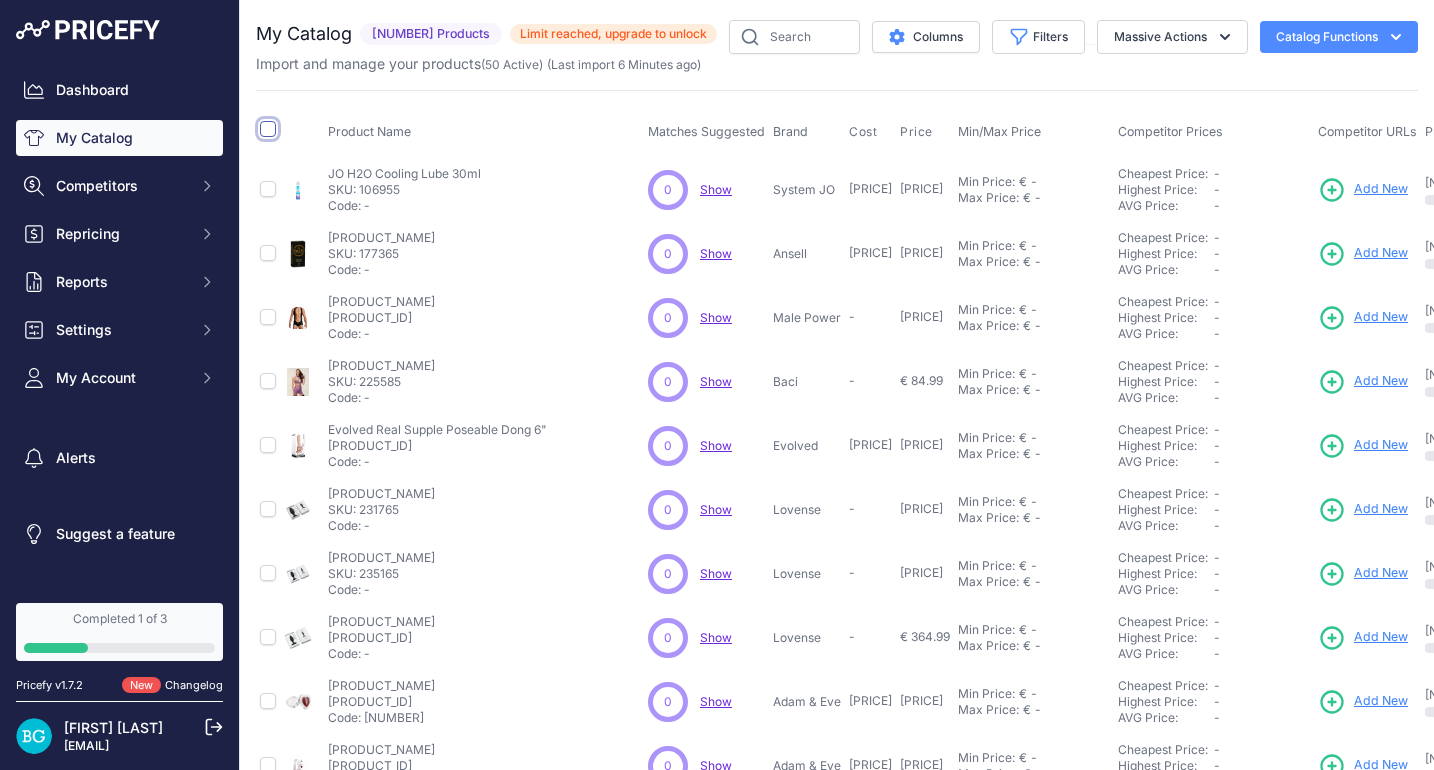 click at bounding box center (268, 129) 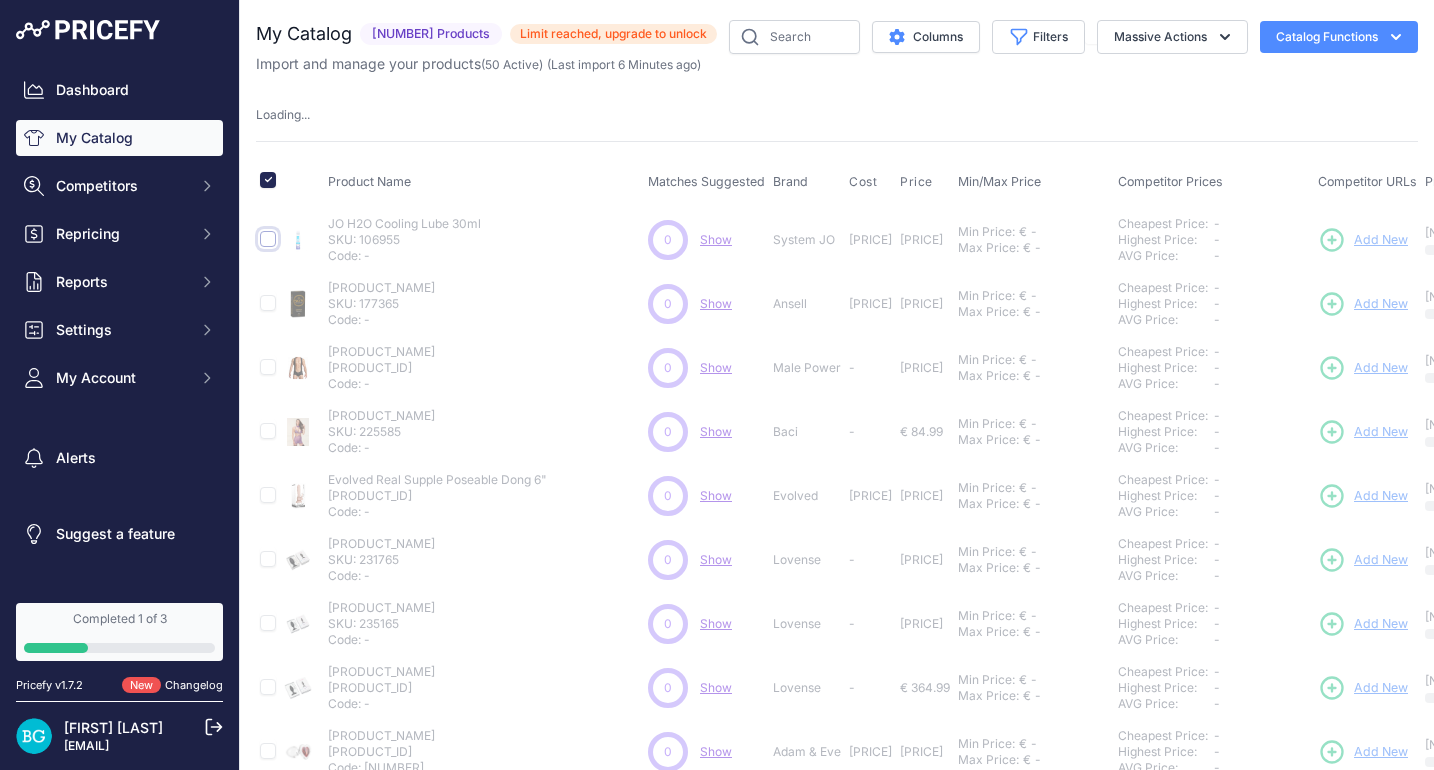 click at bounding box center [268, 239] 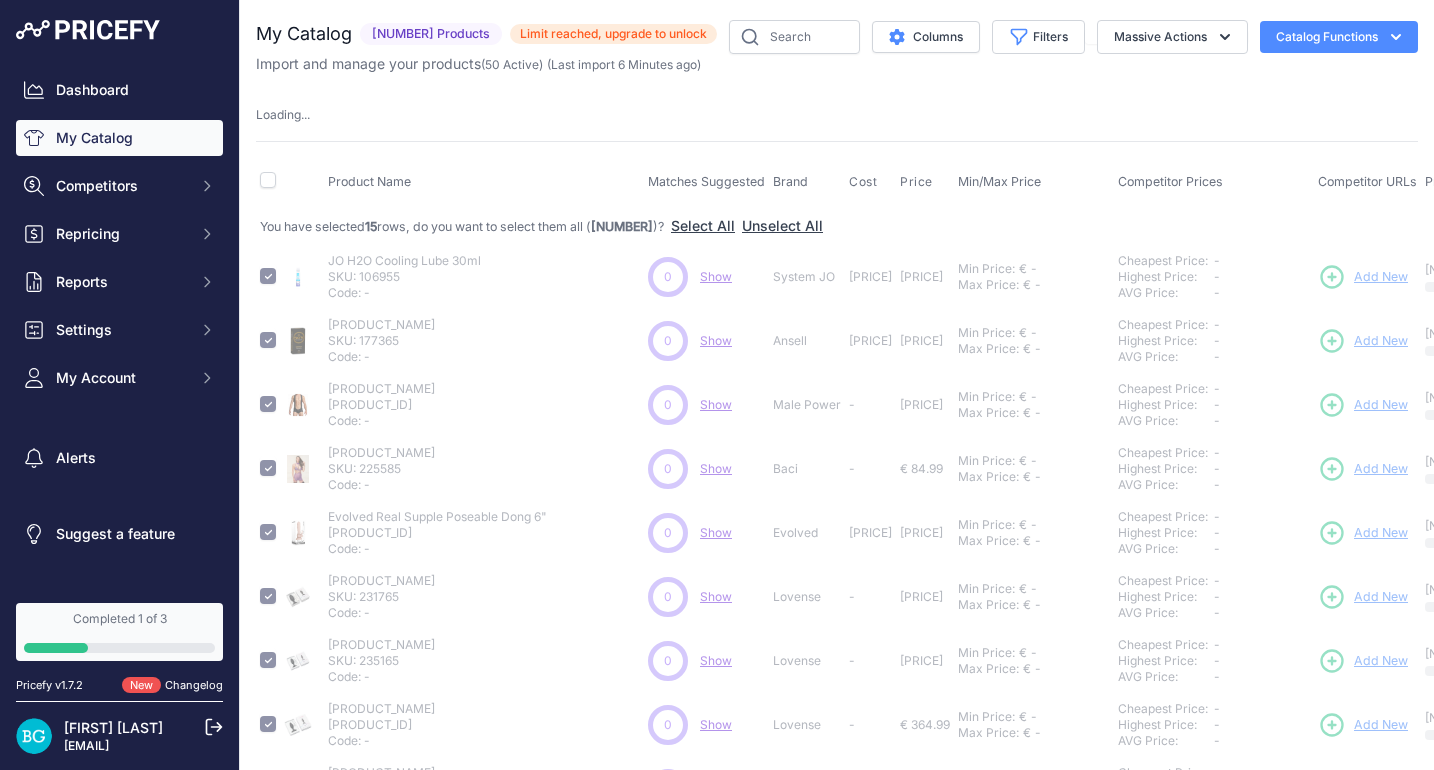 click on "You have selected                             15
rows
, do you want to select them all
( 50 )?" at bounding box center [463, 226] 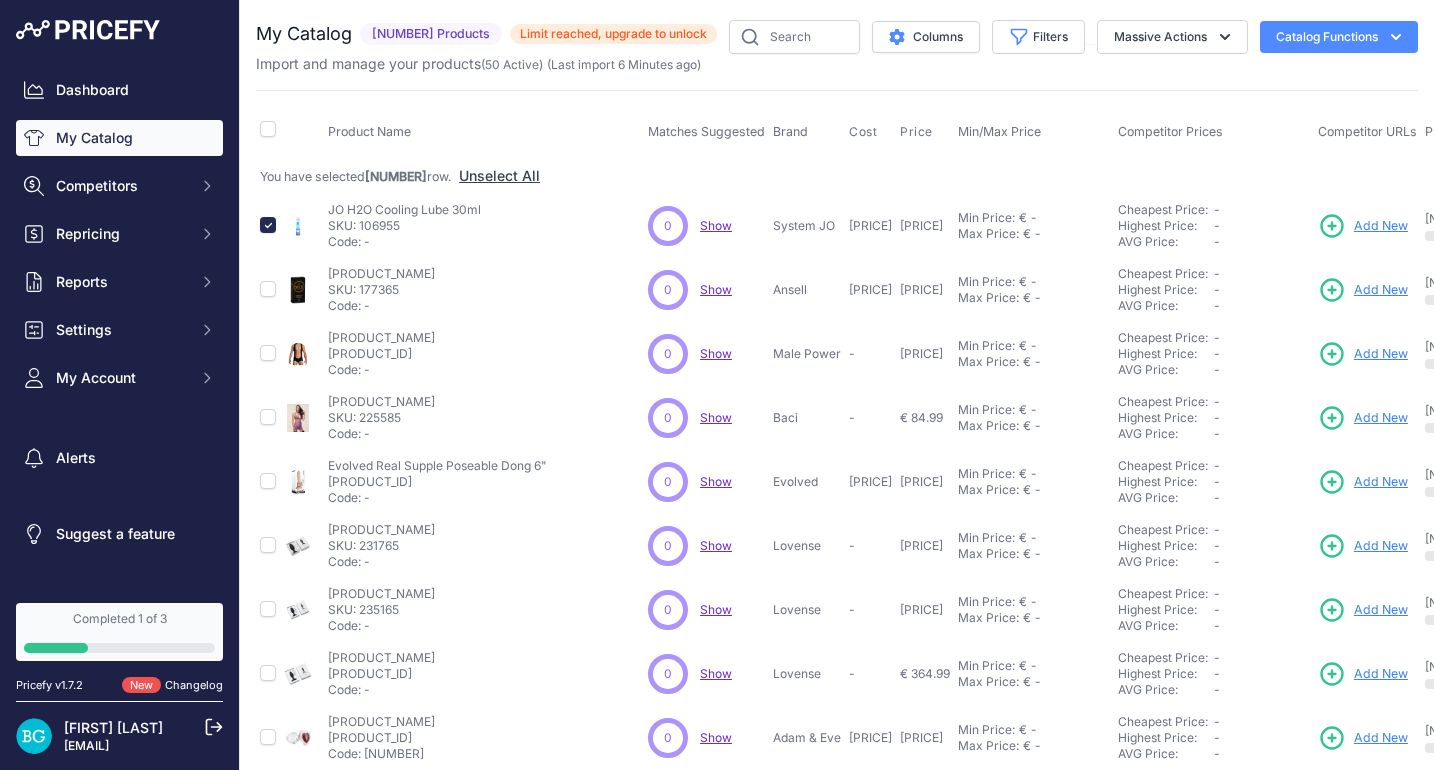 click on "You have selected                         1
row." at bounding box center [356, 176] 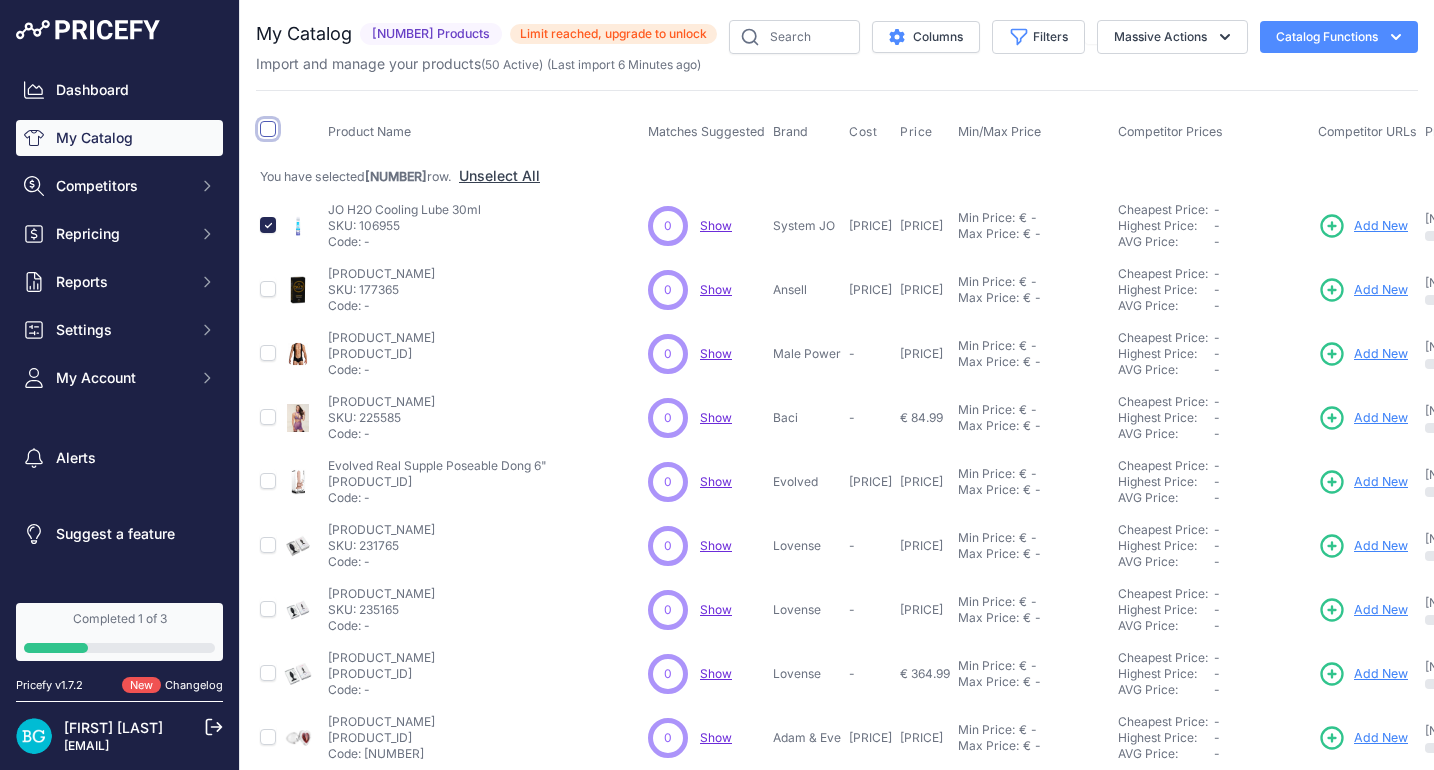 click at bounding box center [268, 129] 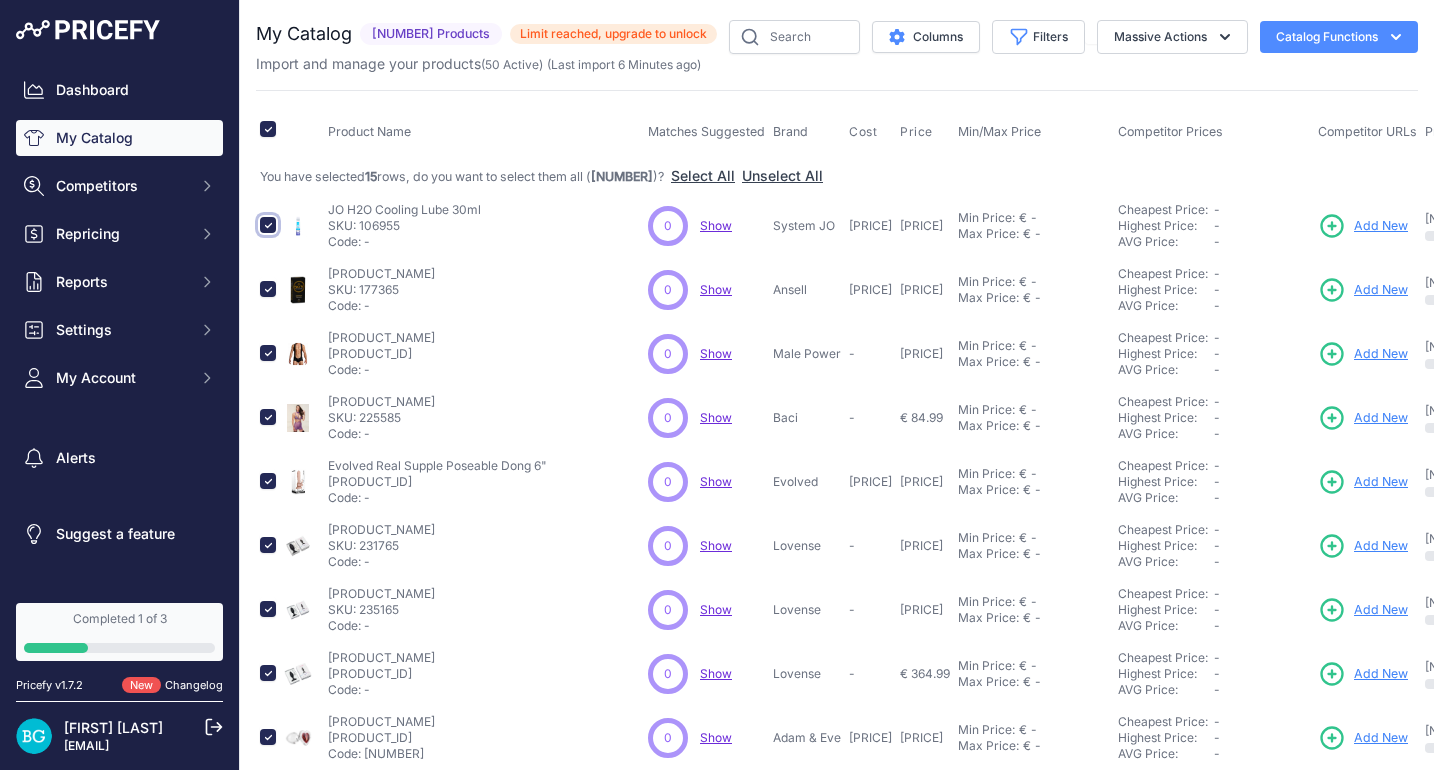 click at bounding box center [268, 225] 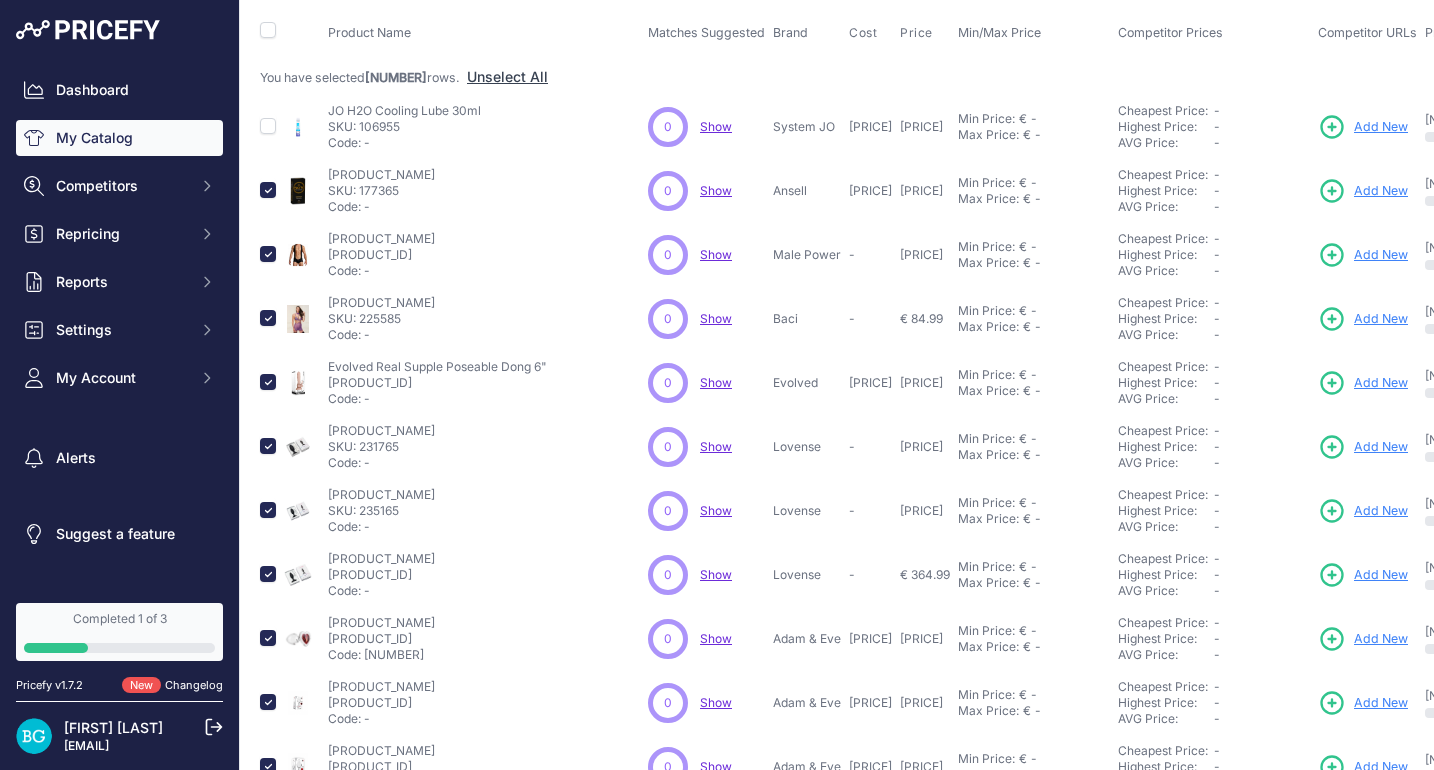 scroll, scrollTop: 0, scrollLeft: 0, axis: both 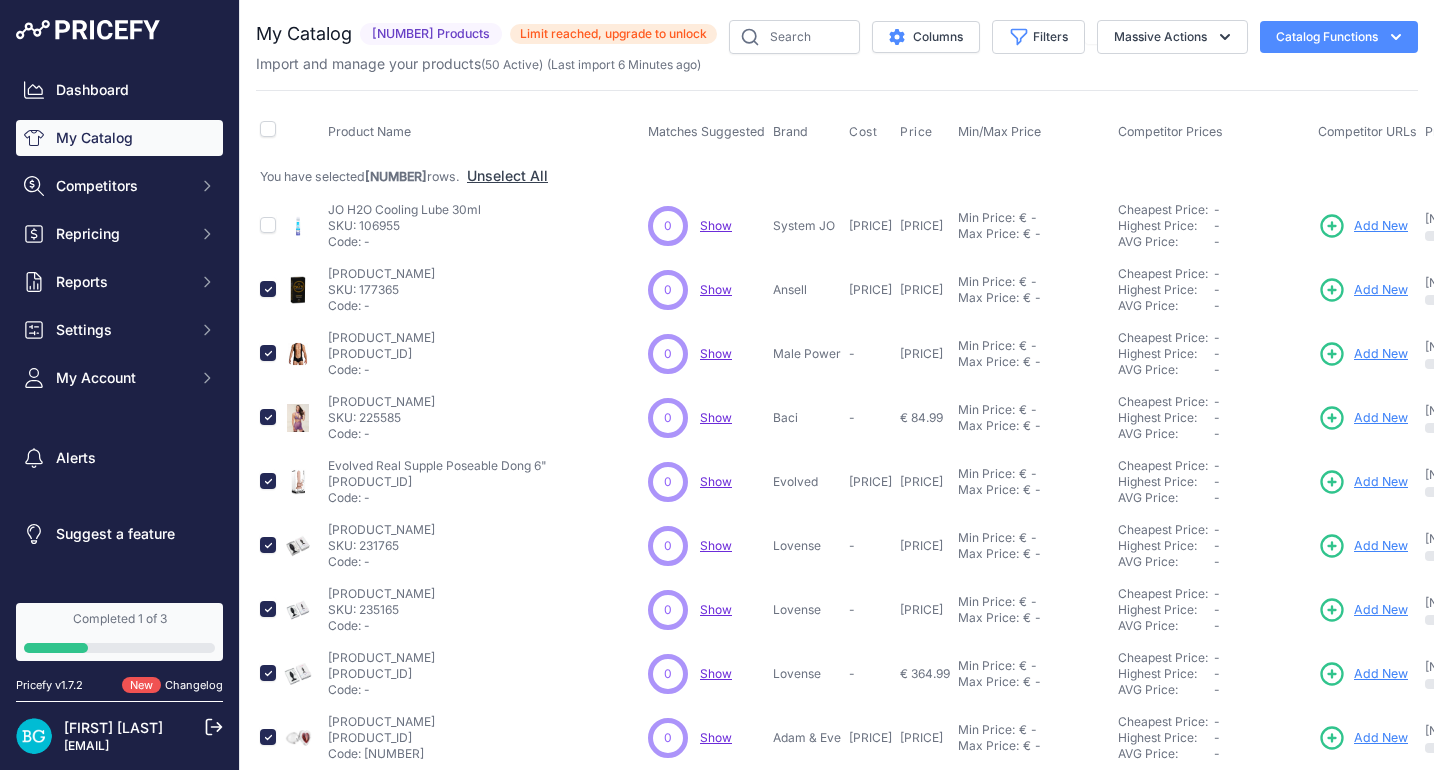 click at bounding box center [1396, 37] 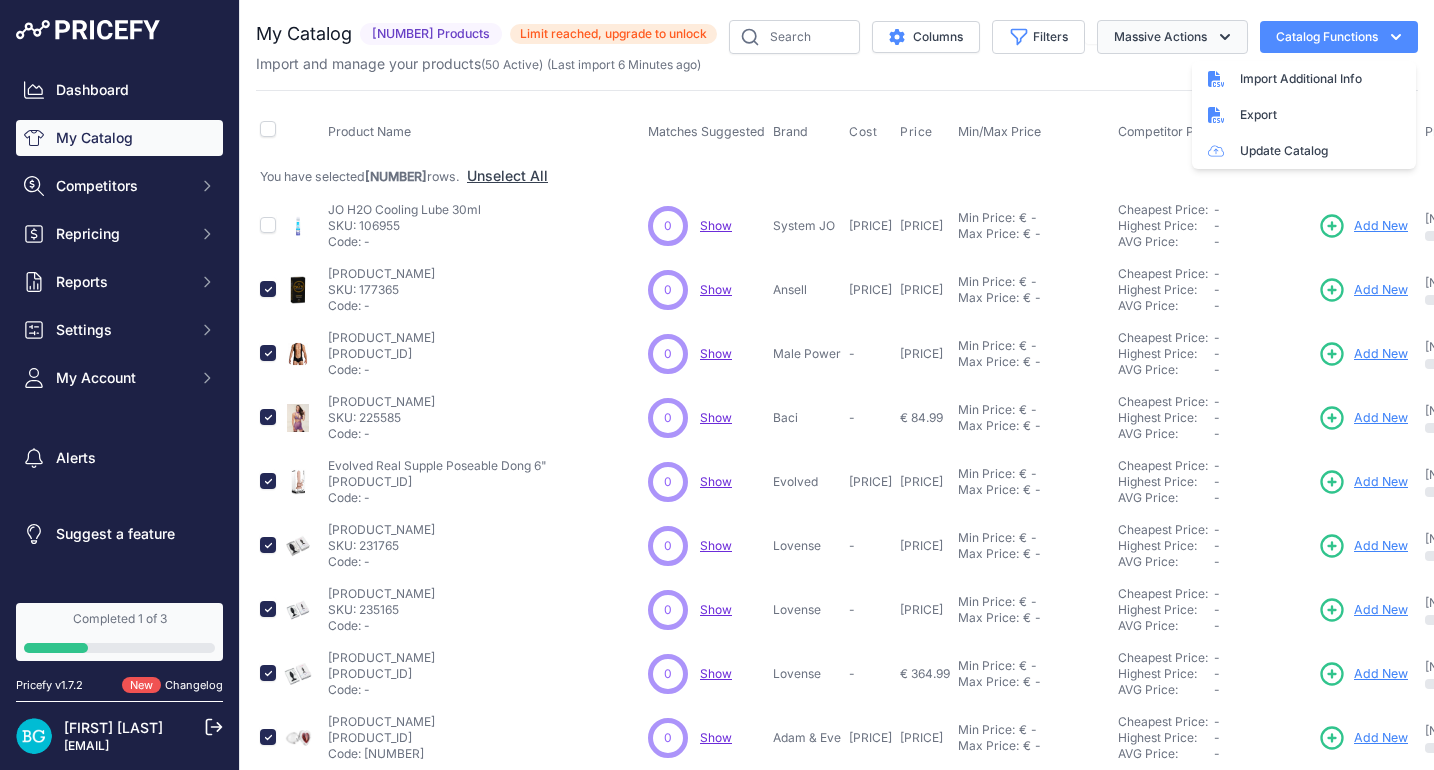 click at bounding box center [1225, 37] 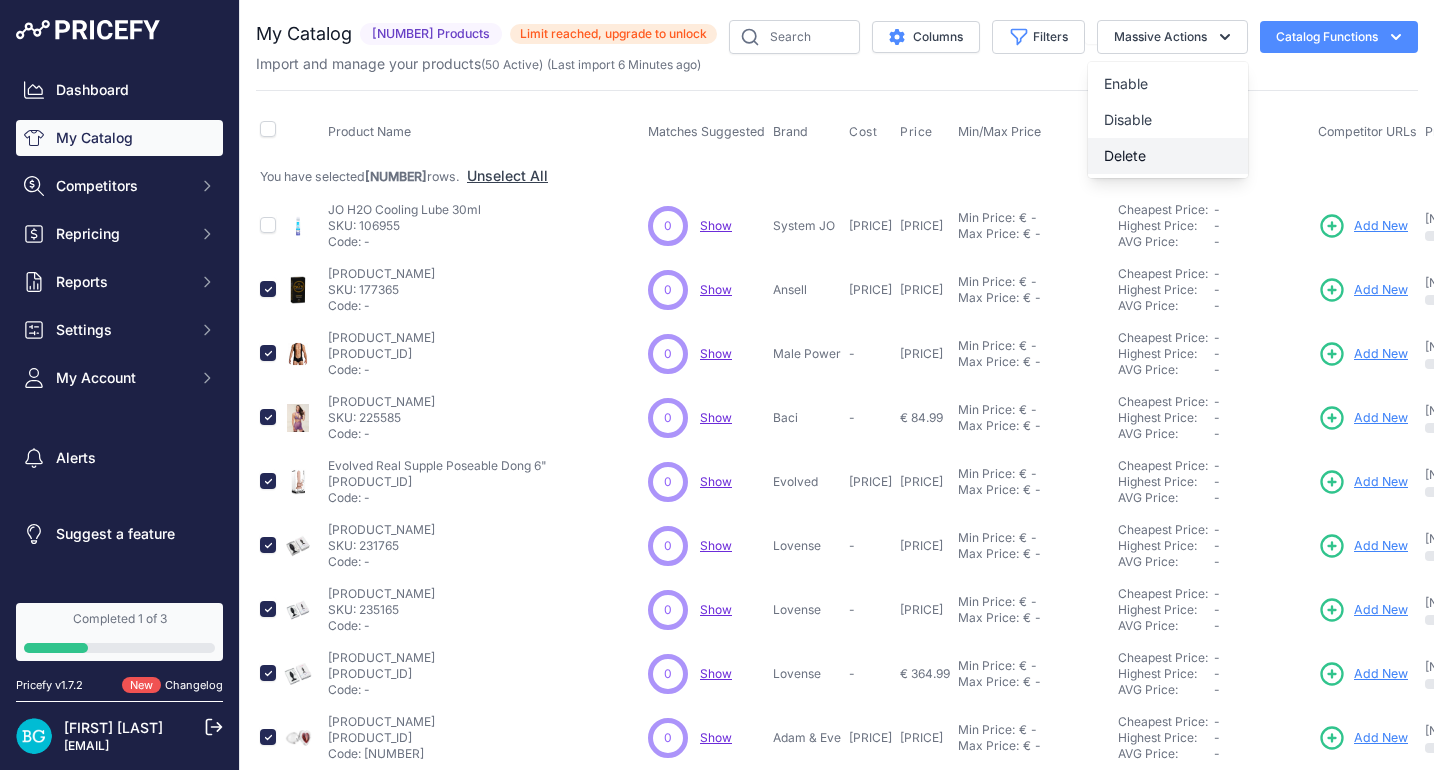 click on "Delete" at bounding box center (1168, 156) 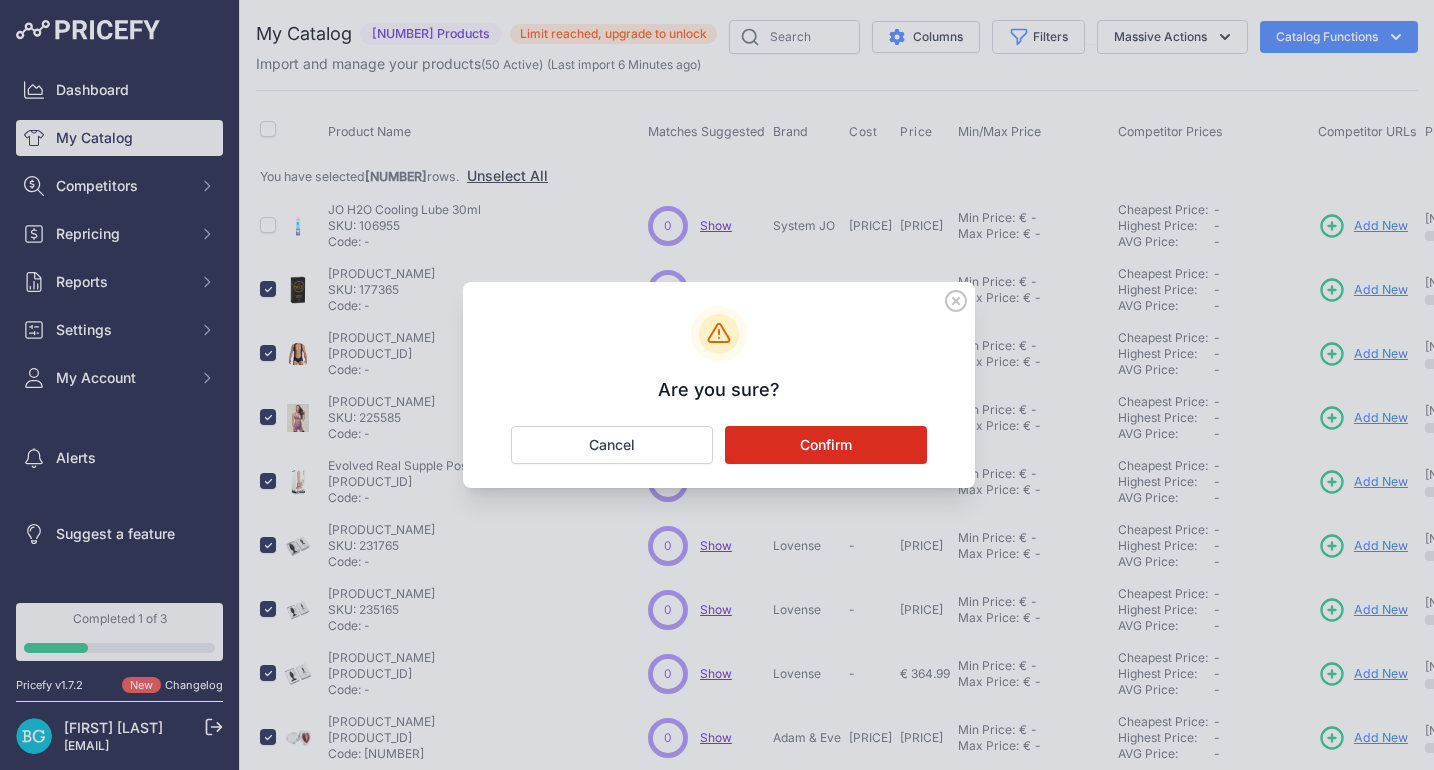 click on "Confirm" at bounding box center (0, 0) 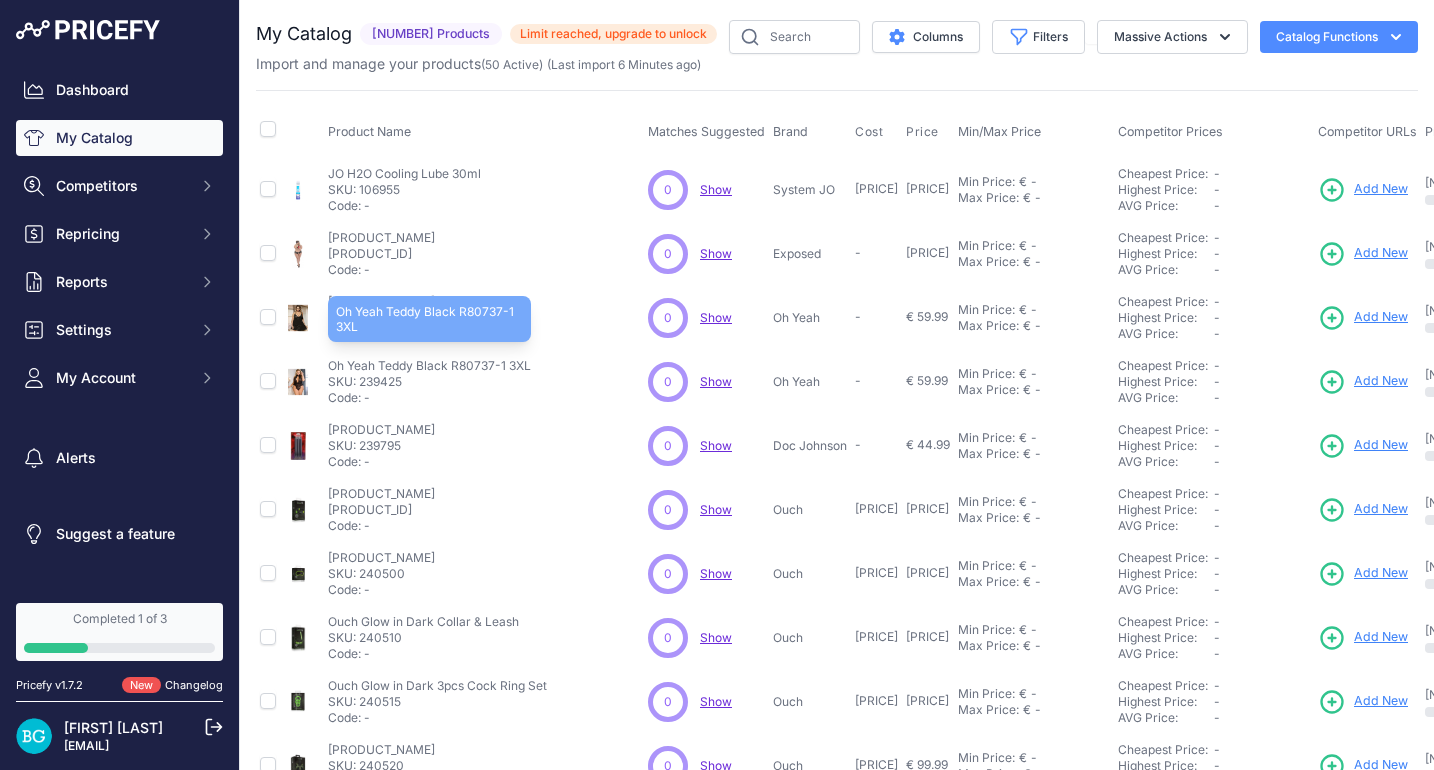 click on "Oh Yeah Teddy Black R80737-1 3XL" at bounding box center (381, 238) 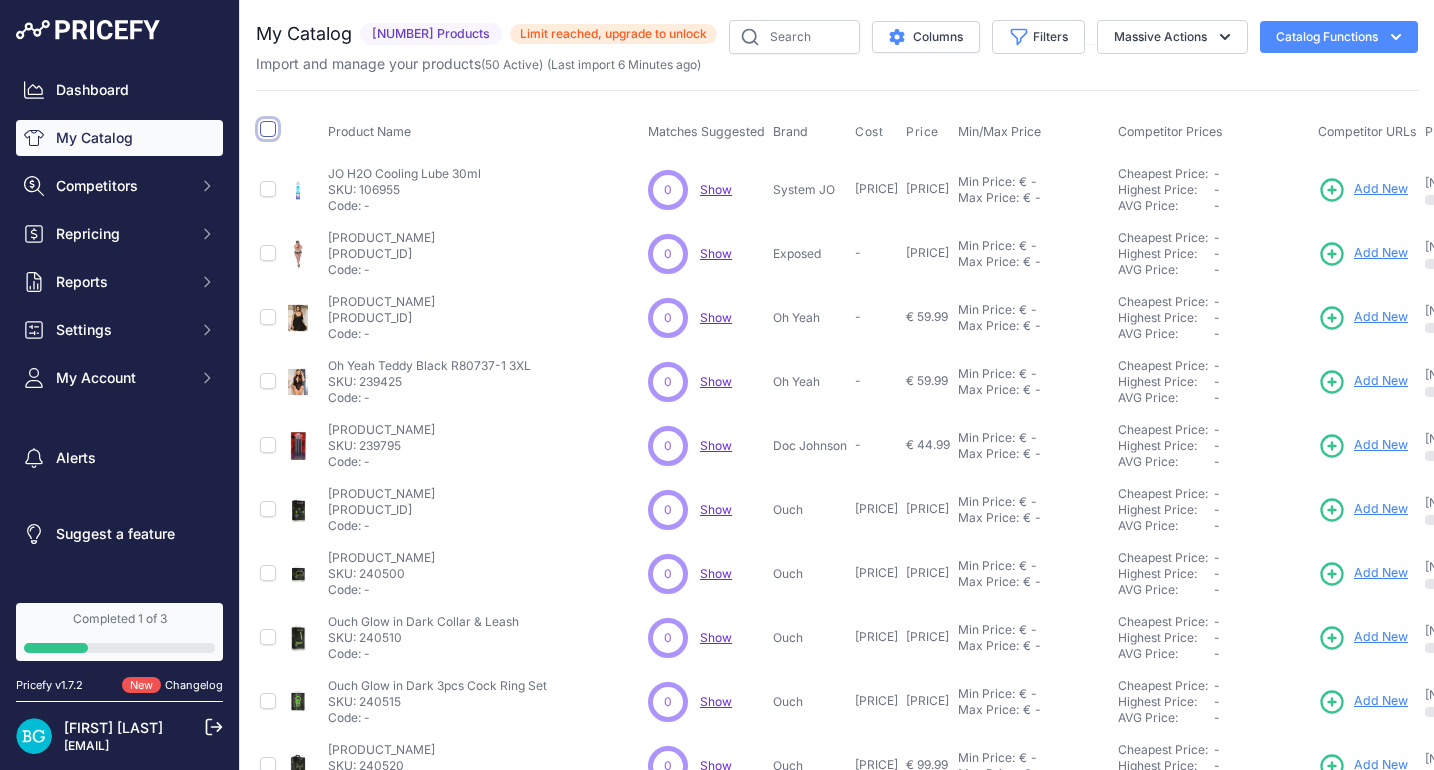 click at bounding box center (268, 129) 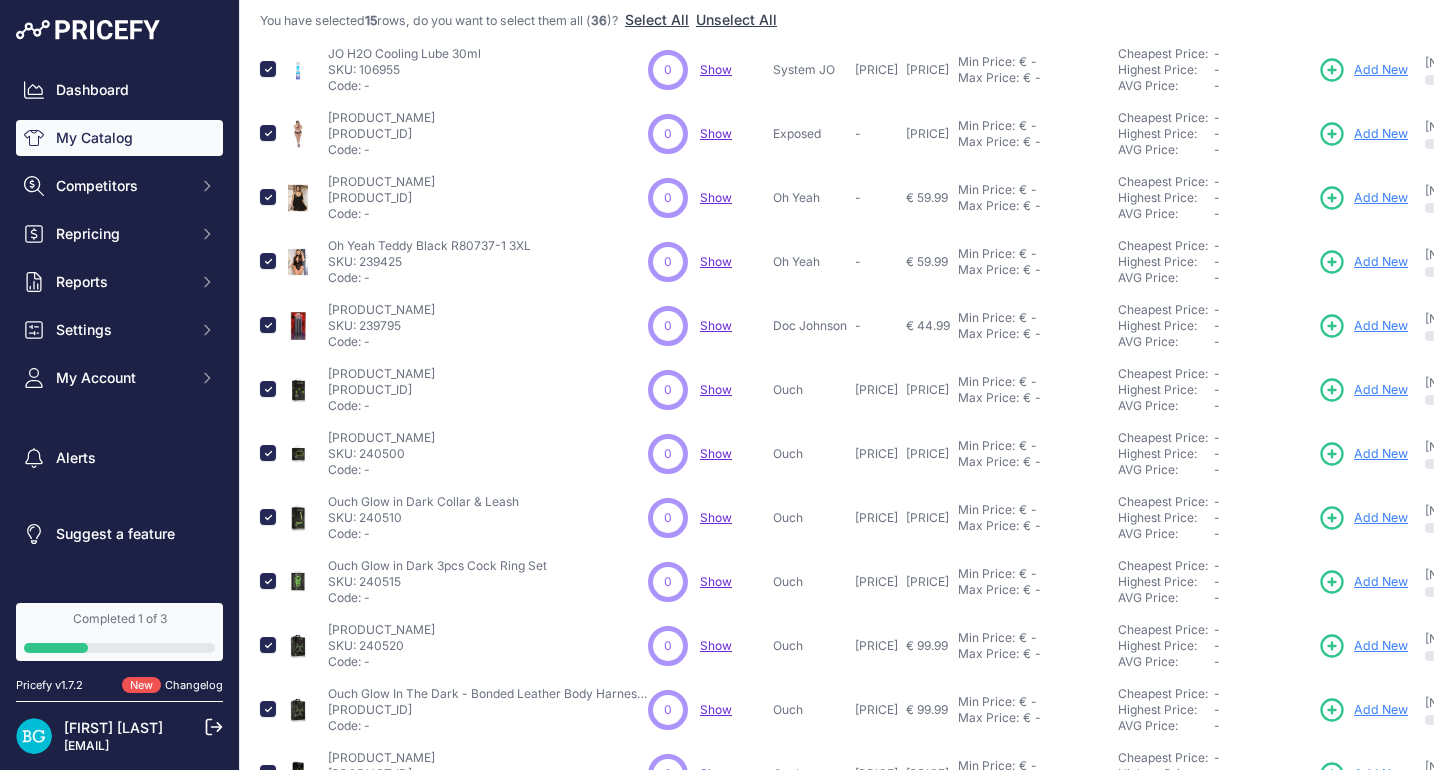 scroll, scrollTop: 0, scrollLeft: 0, axis: both 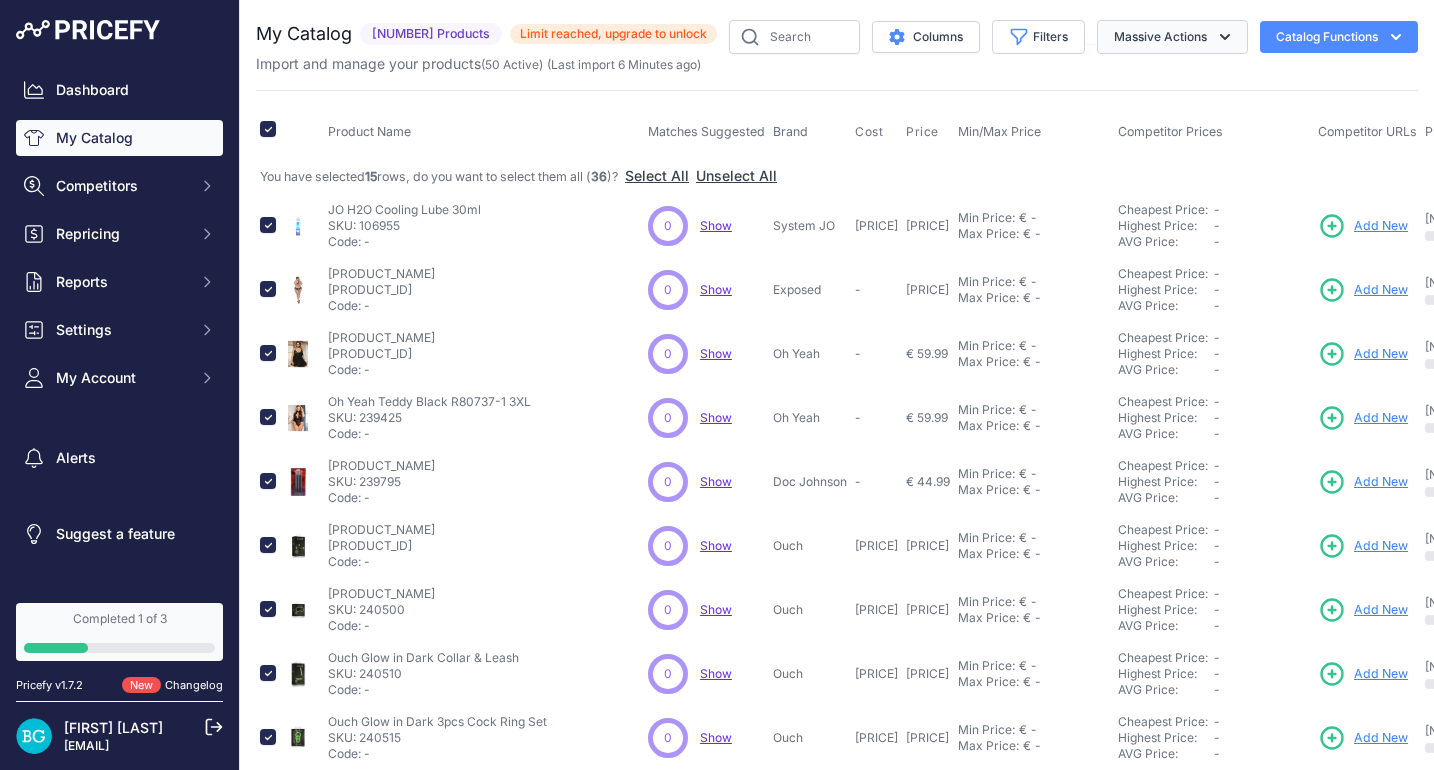 click at bounding box center [1225, 37] 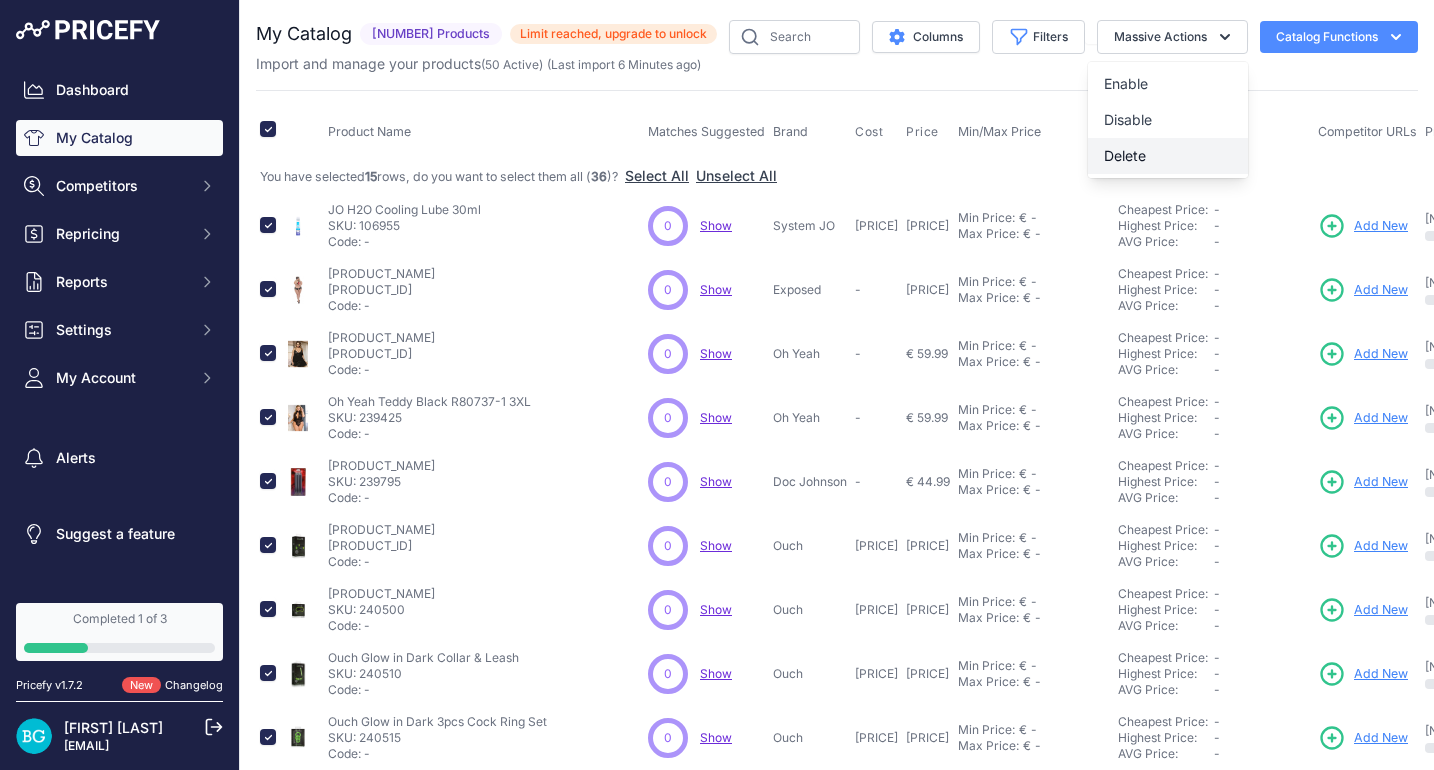 click on "Delete" at bounding box center [1126, 83] 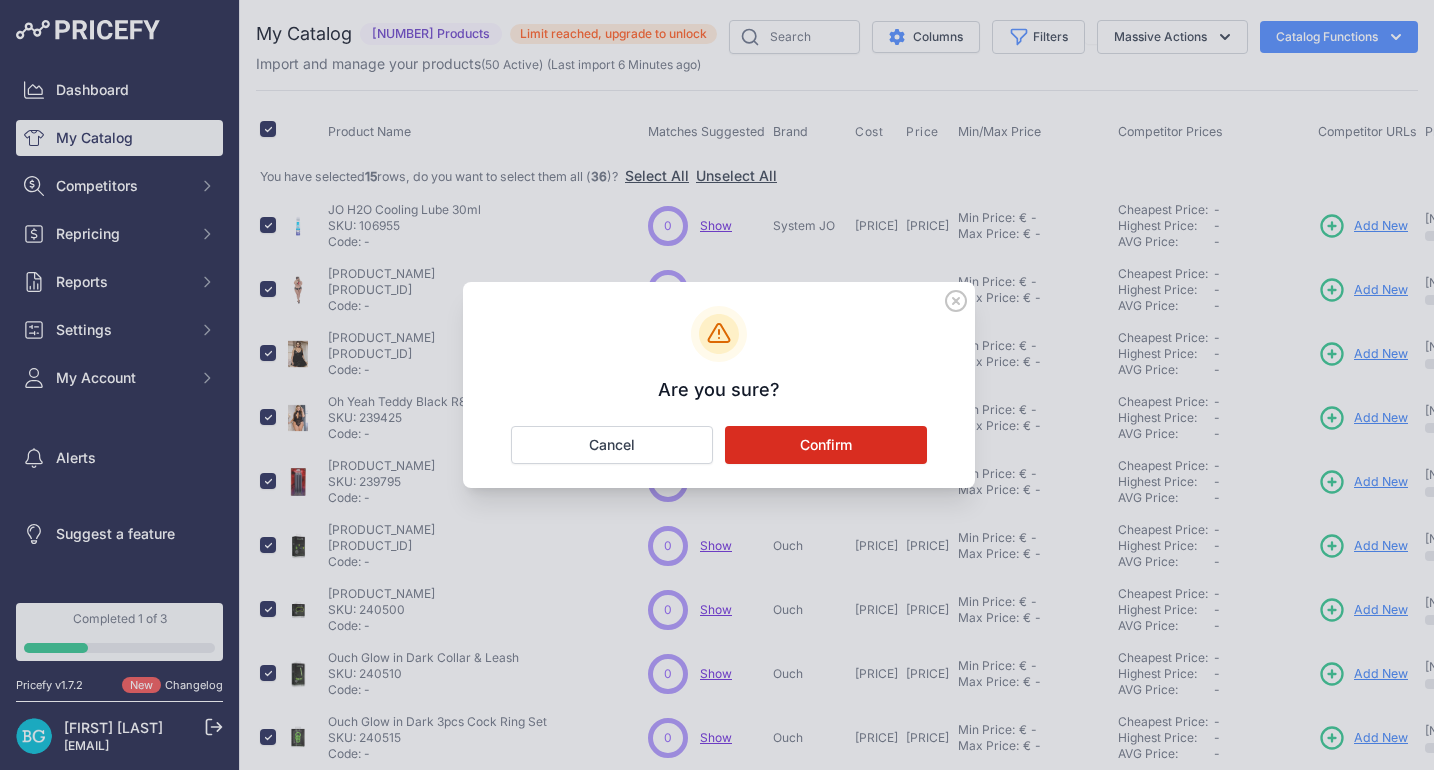 click on "Confirm" at bounding box center [0, 0] 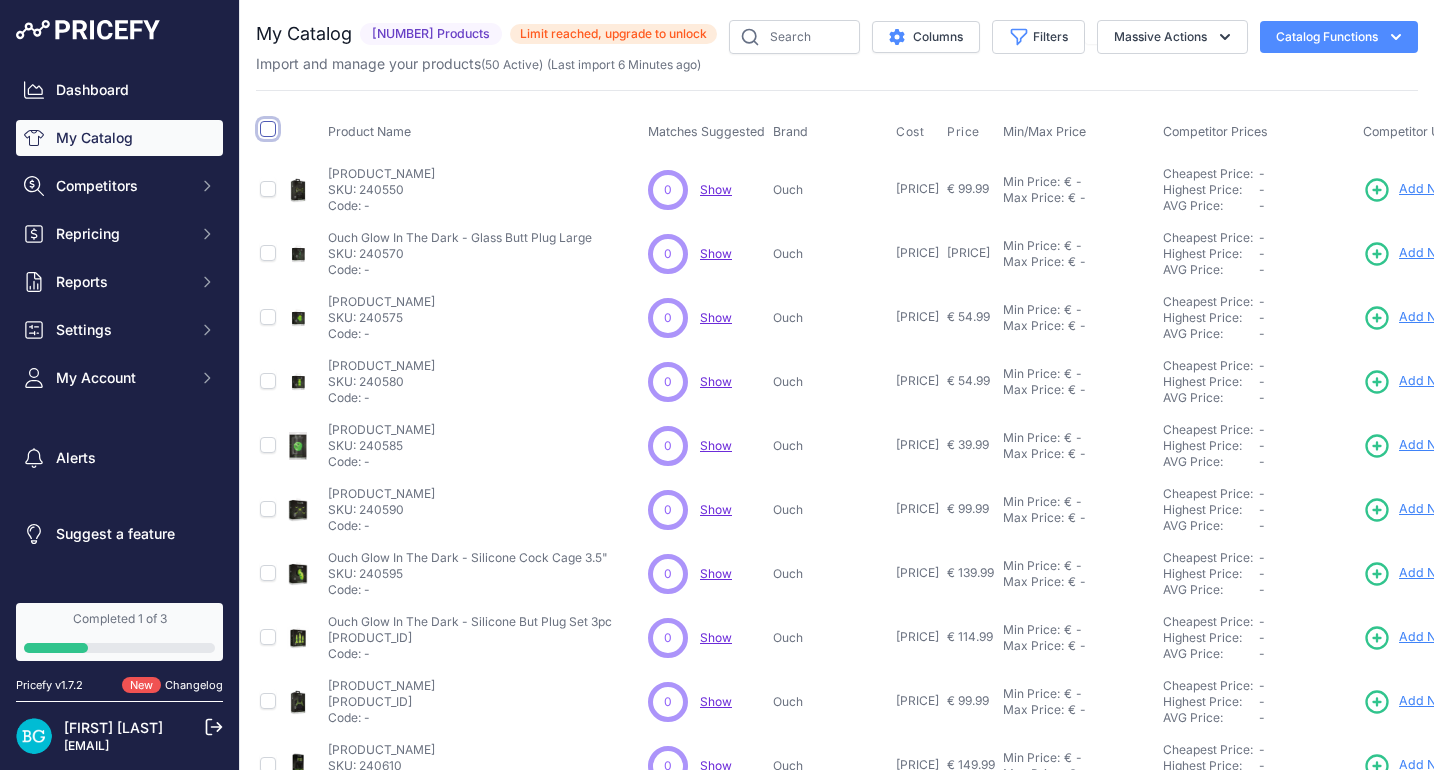 click at bounding box center (268, 129) 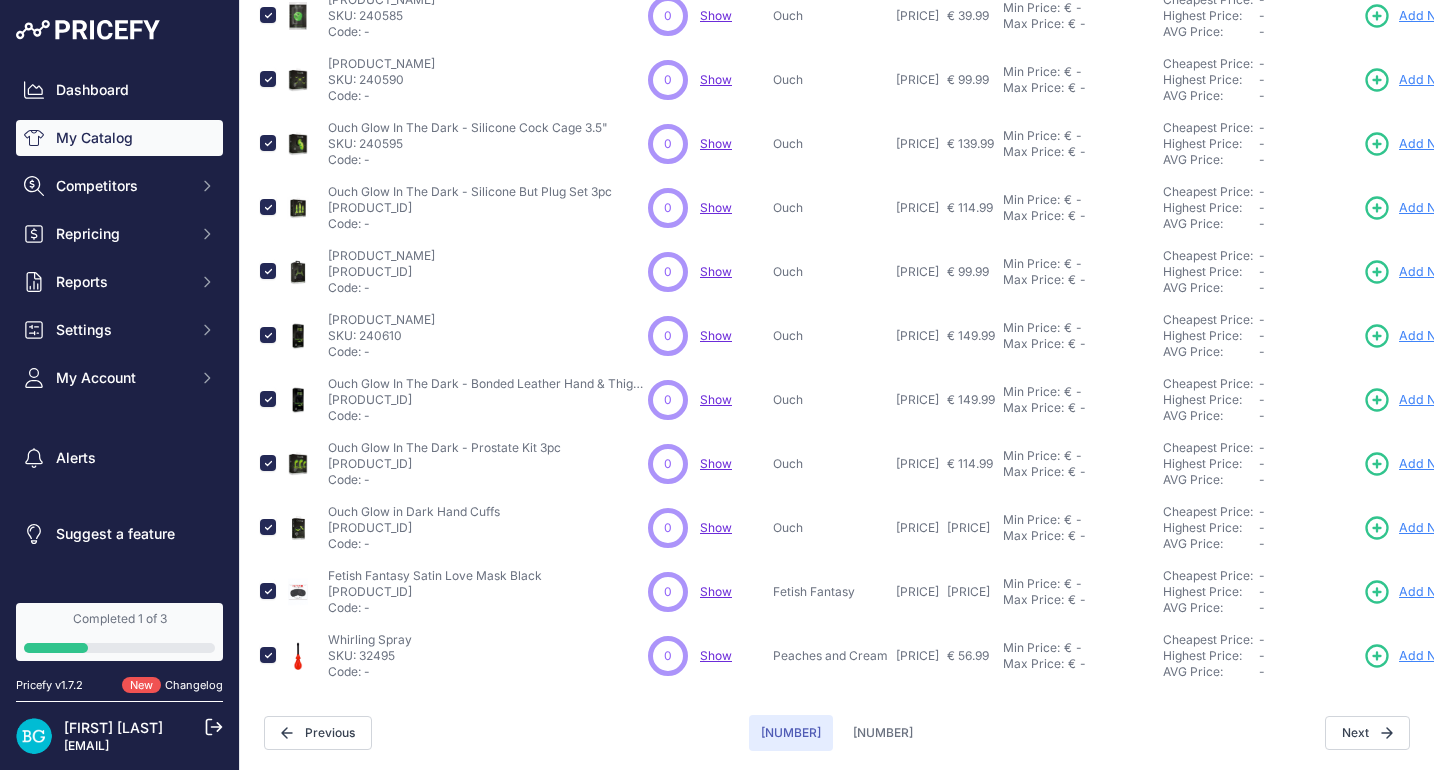 scroll, scrollTop: 0, scrollLeft: 0, axis: both 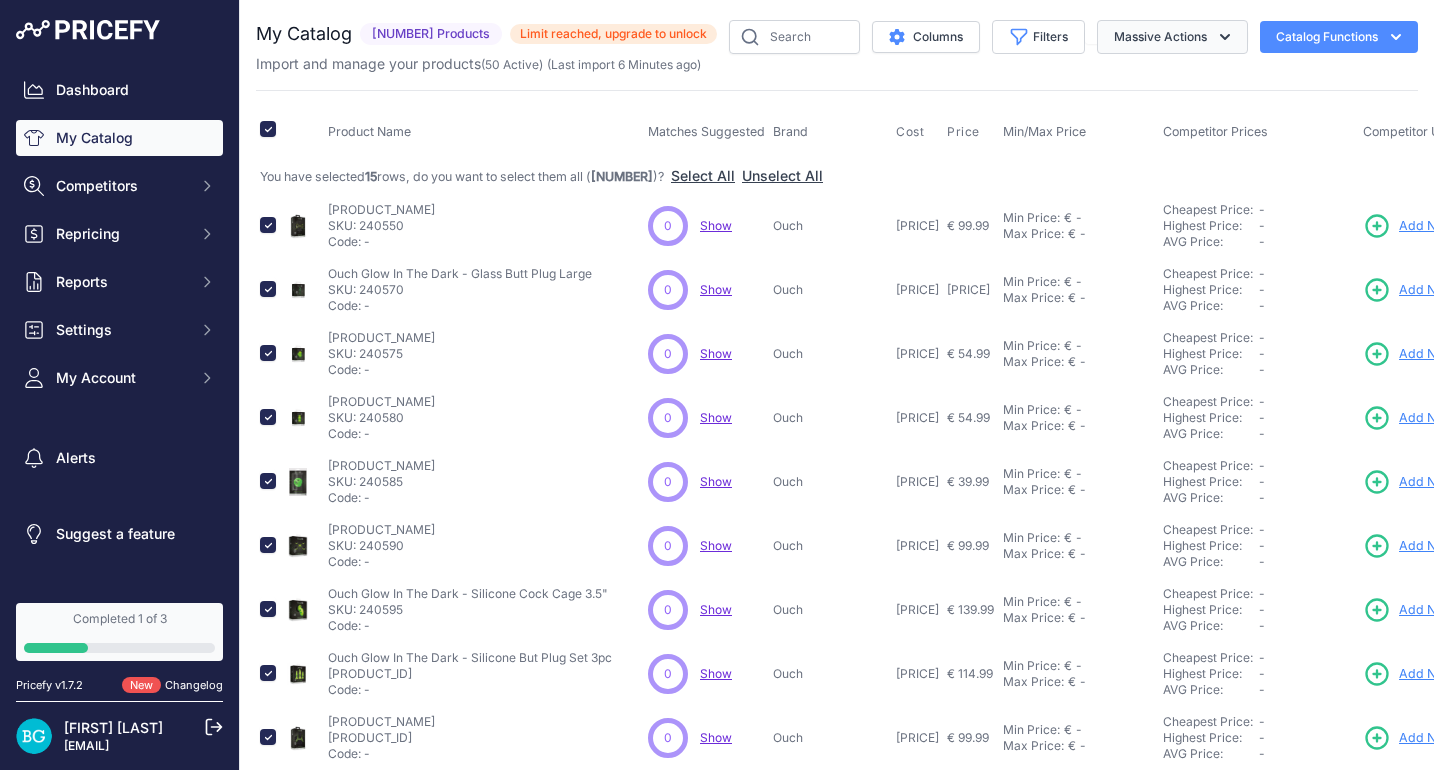 click on "Massive Actions" at bounding box center (1172, 37) 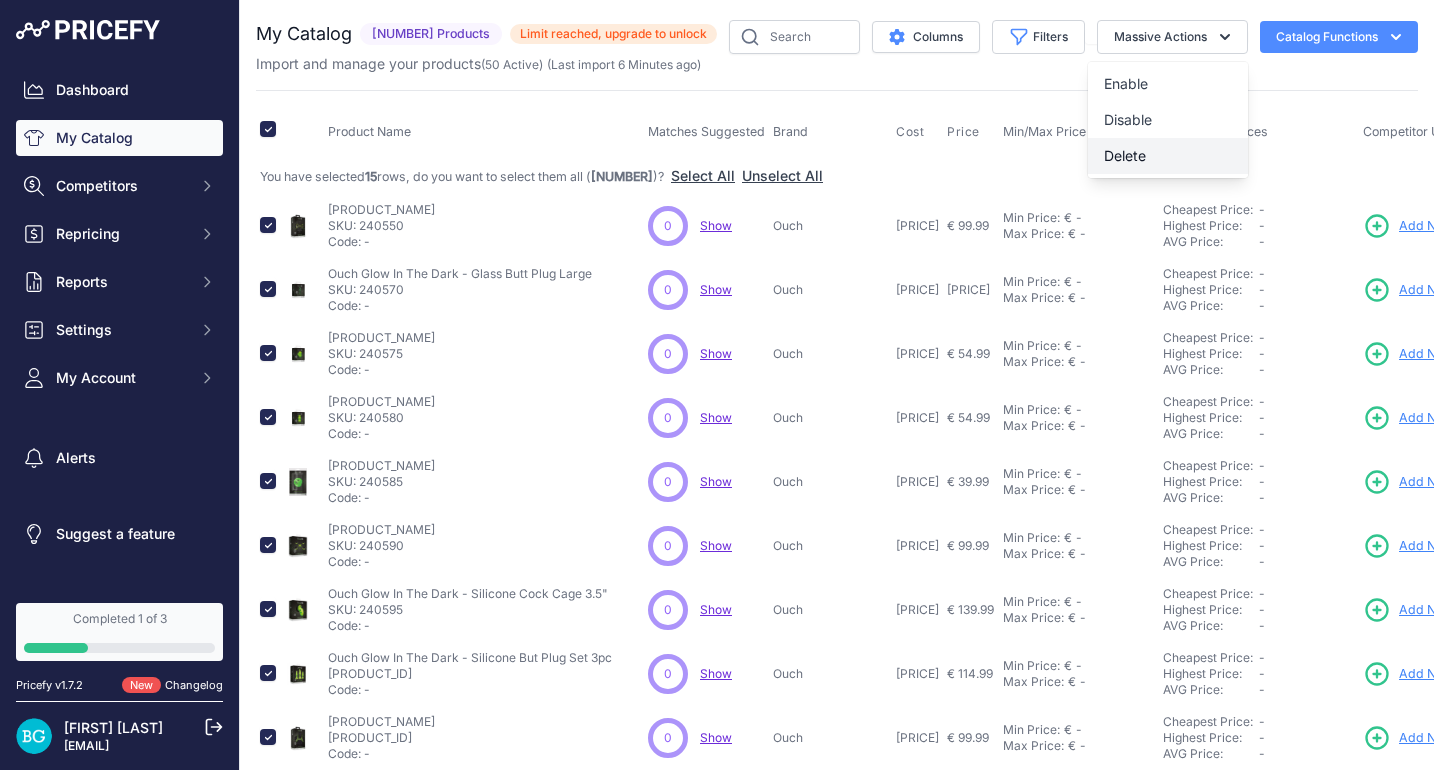 click on "Delete" at bounding box center (1168, 156) 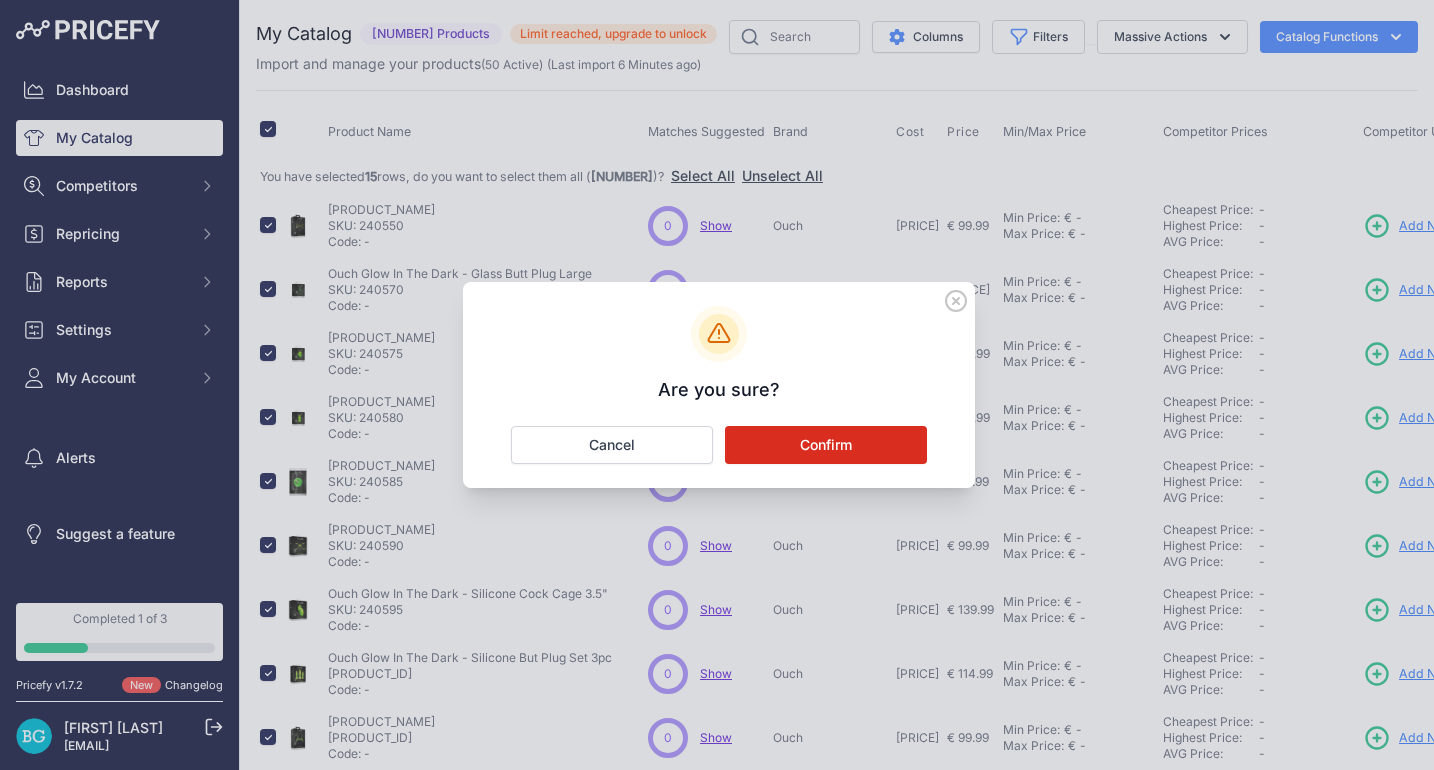 click on "Confirm" at bounding box center (0, 0) 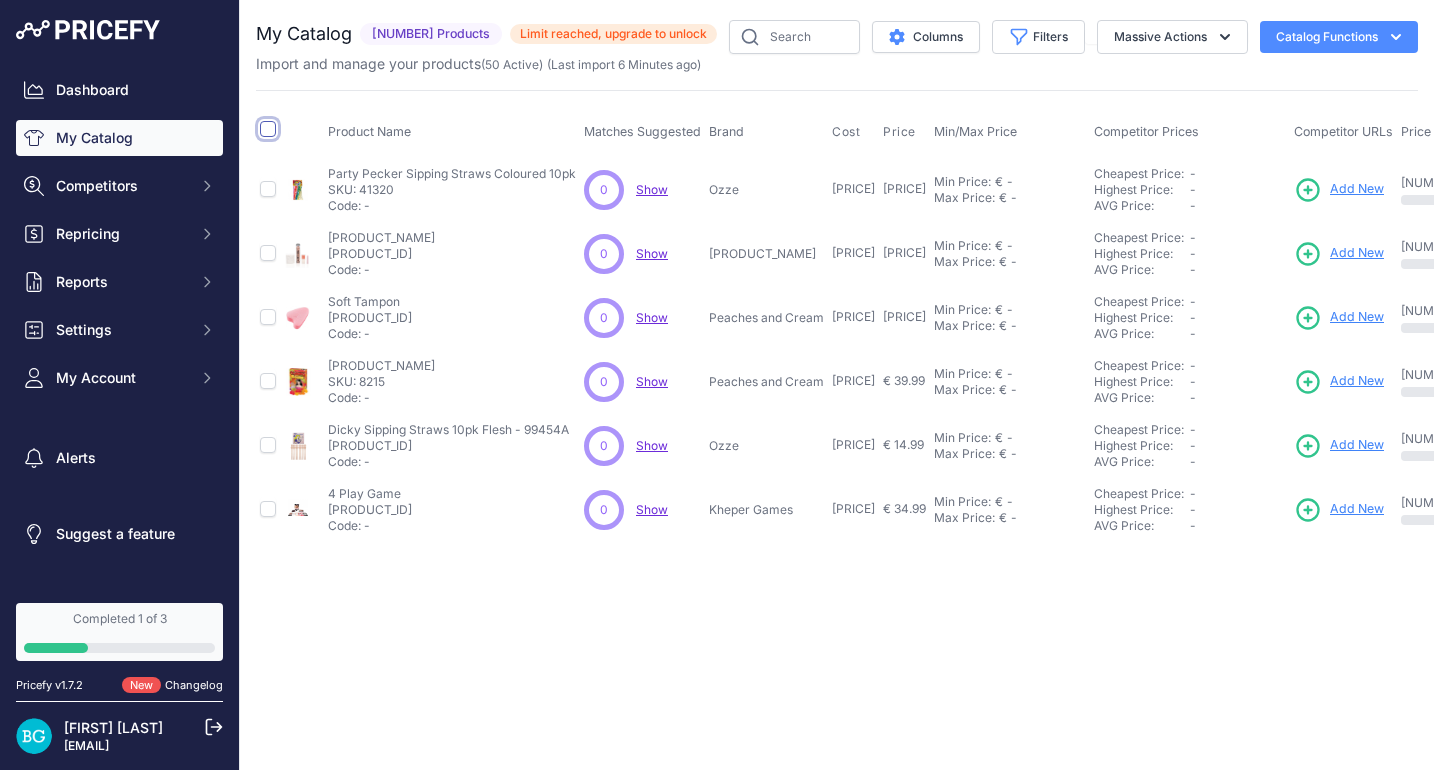 click at bounding box center (268, 129) 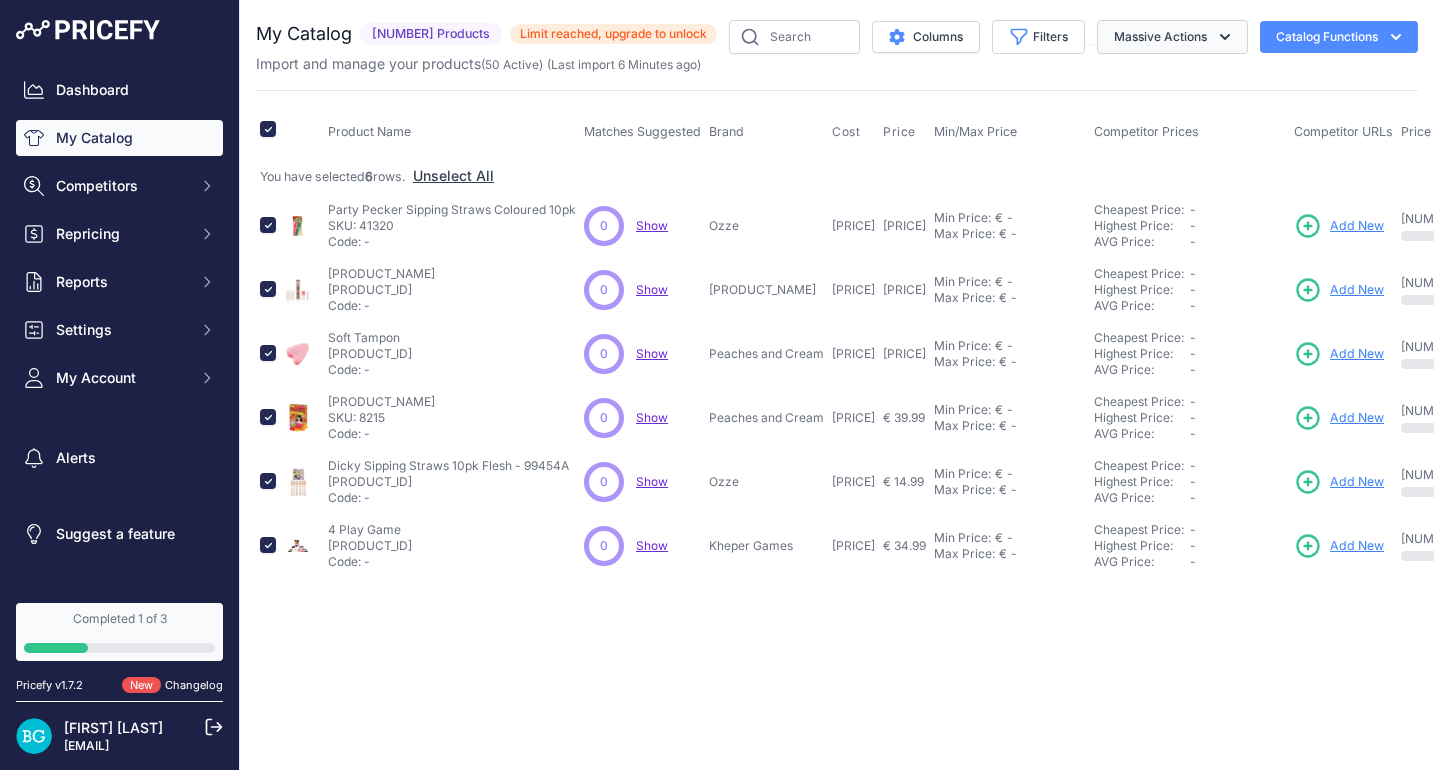 click on "Massive Actions" at bounding box center (1172, 37) 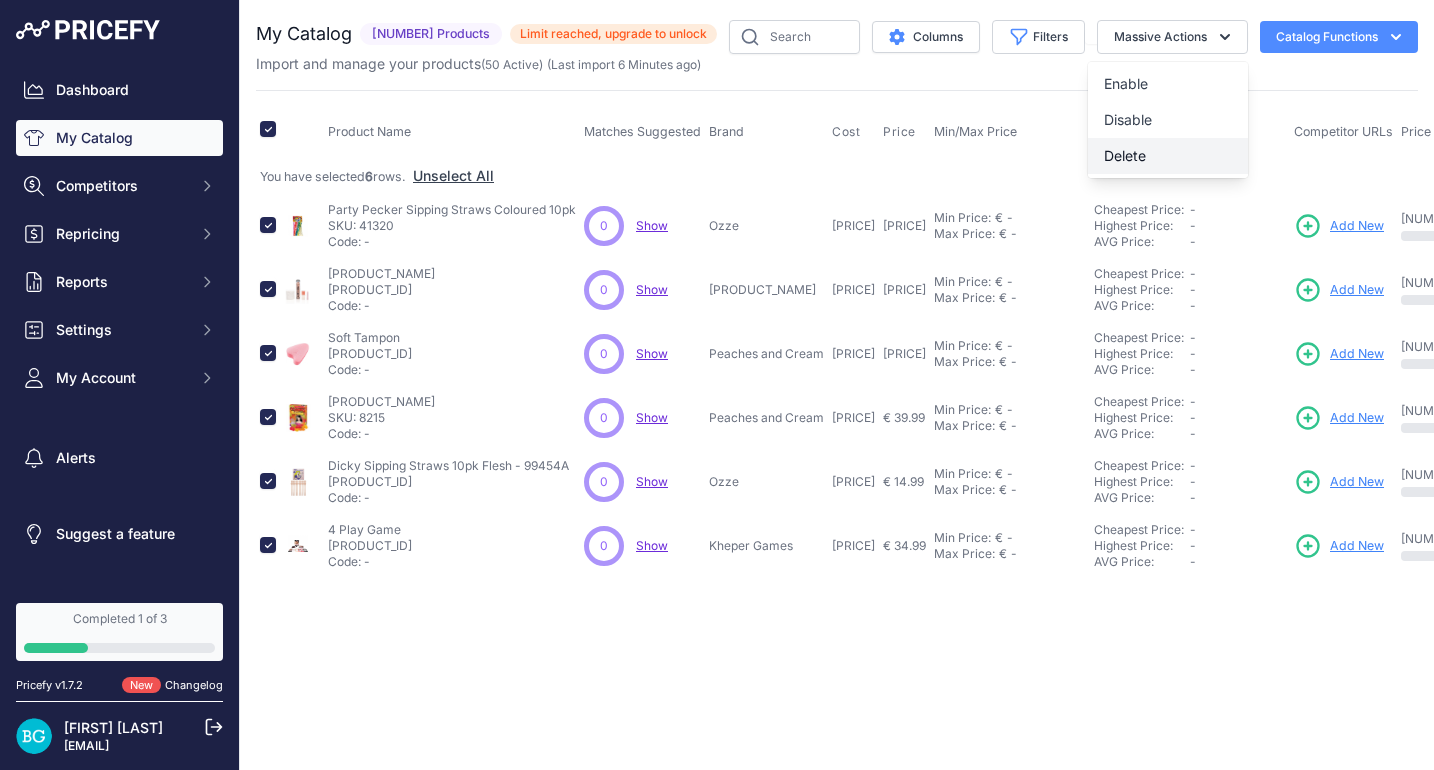 click on "Delete" at bounding box center [1126, 83] 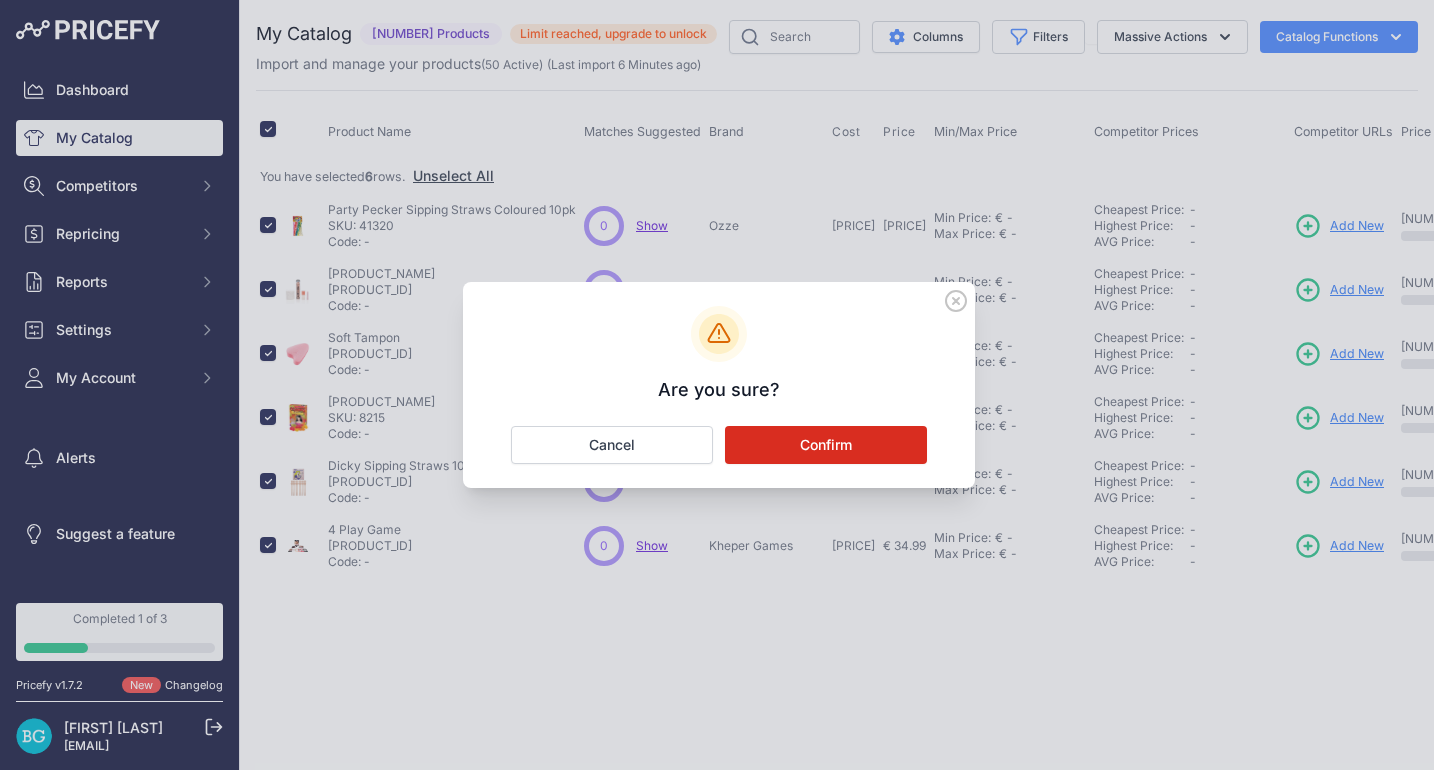 click on "Confirm" at bounding box center (0, 0) 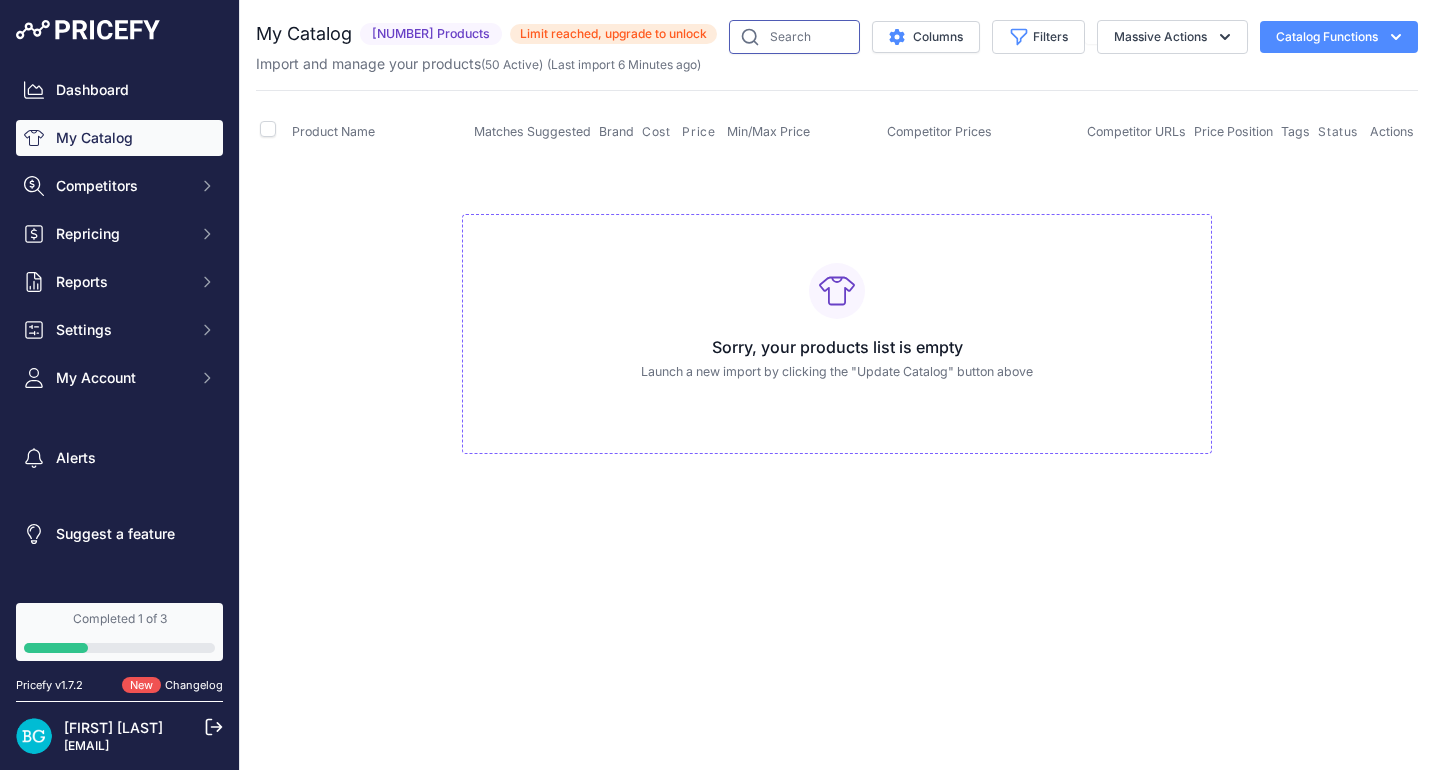 click at bounding box center [794, 37] 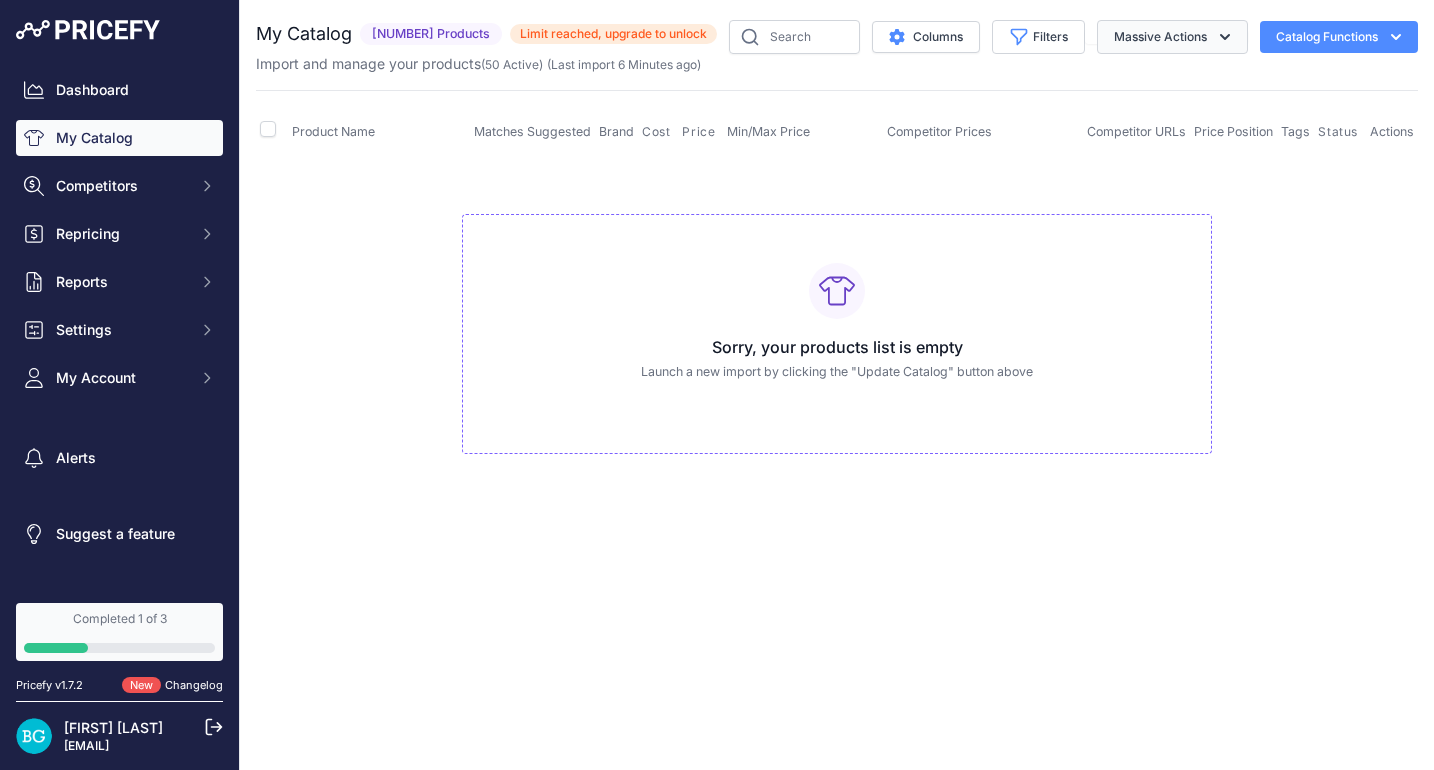 click at bounding box center [1225, 37] 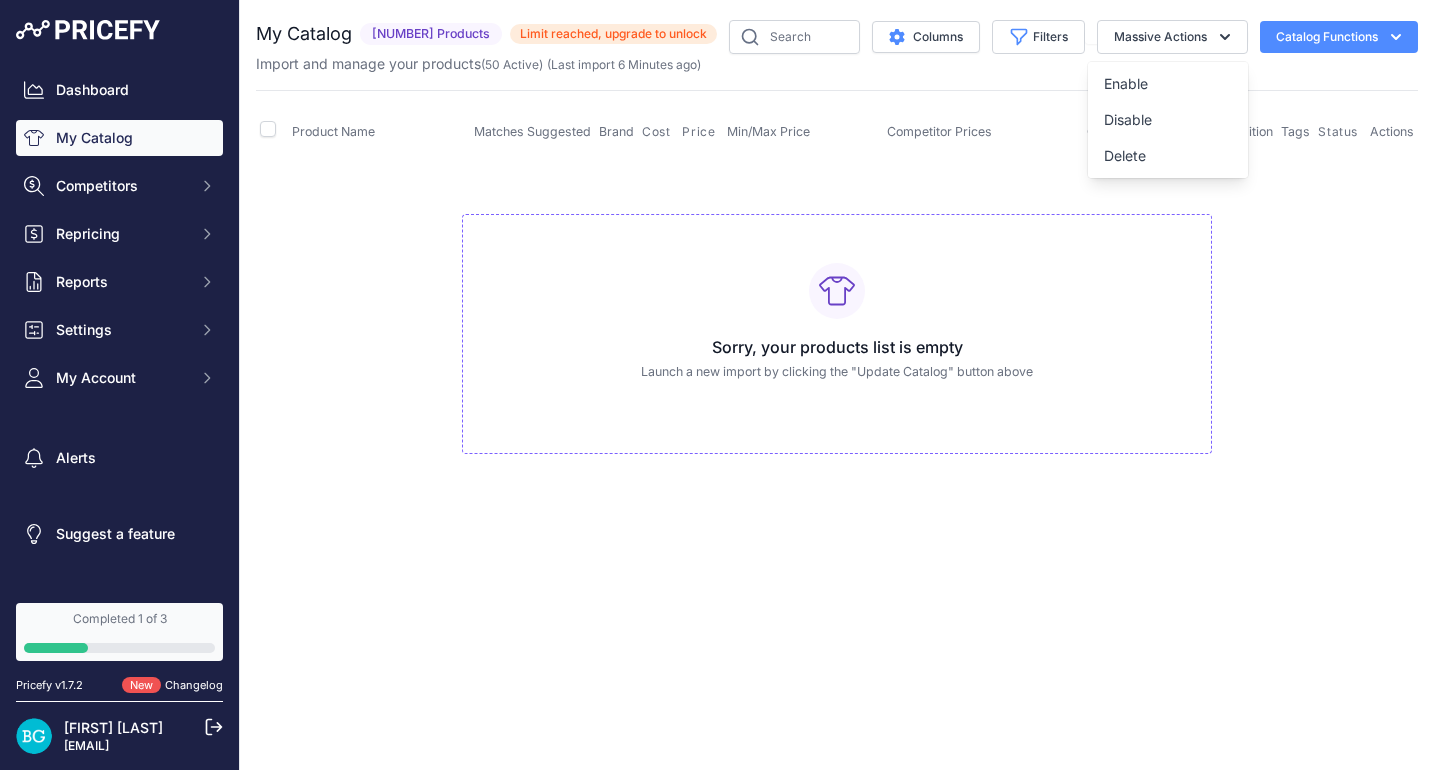 click on "Catalog Functions" at bounding box center (1339, 37) 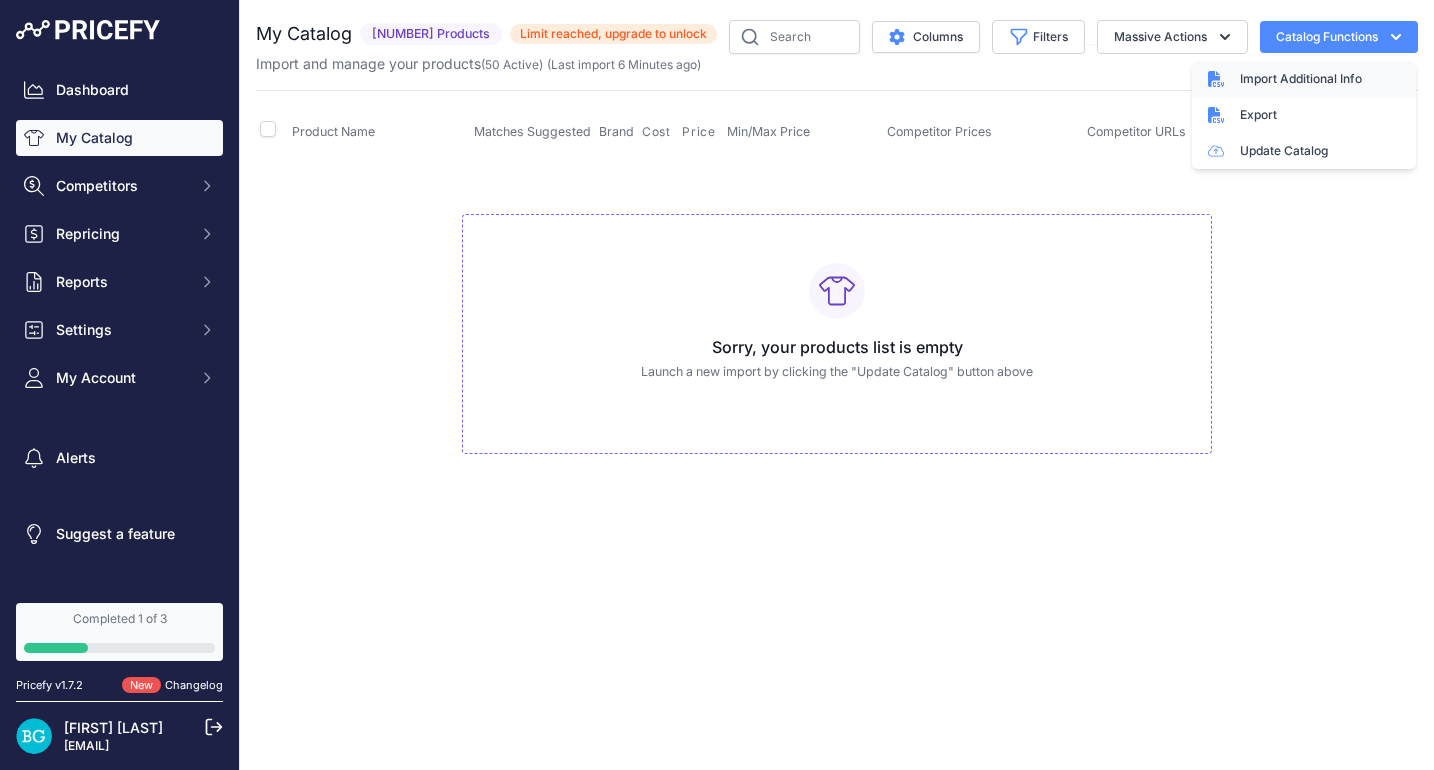 click on "Import Additional Info" at bounding box center (1301, 79) 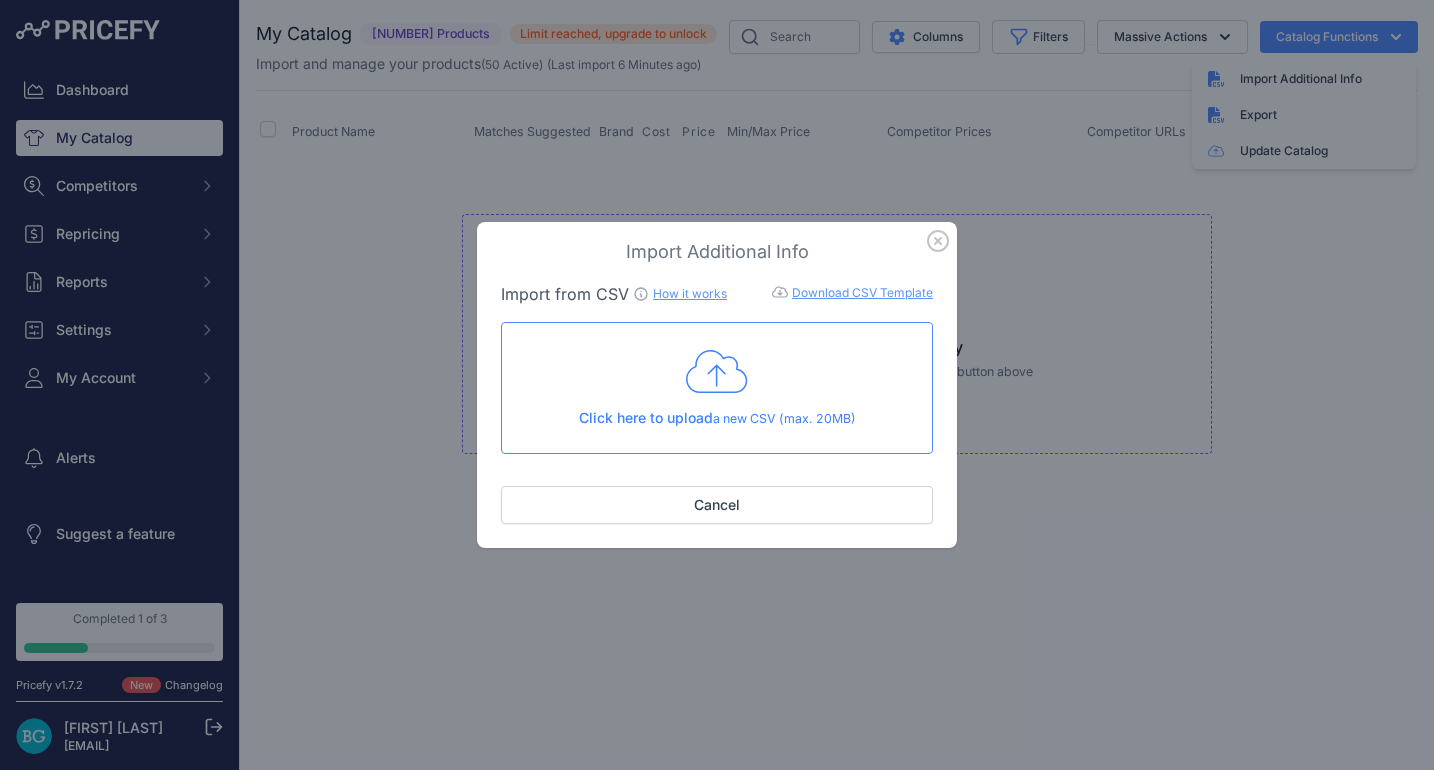 click at bounding box center (938, 241) 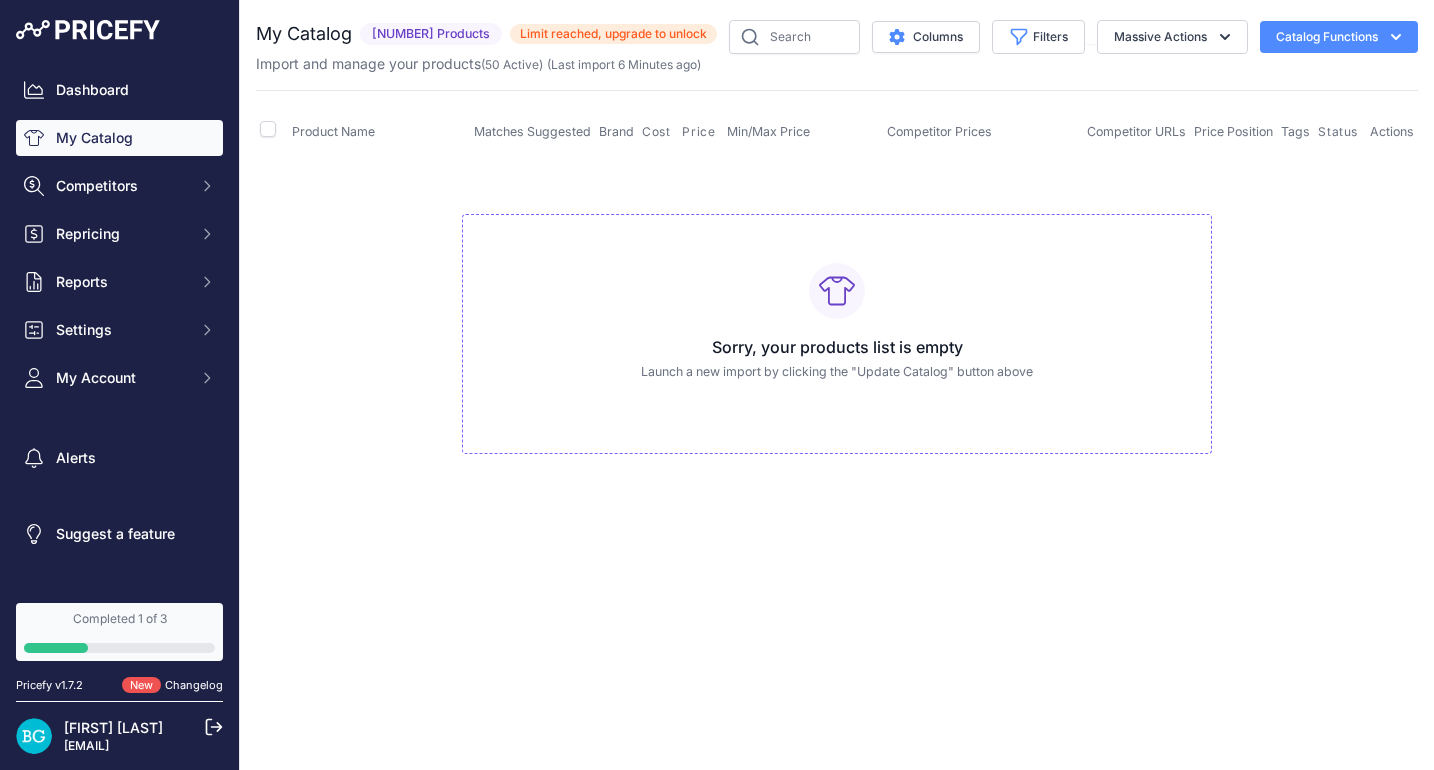 click on "Import and manage your products  (  50 Active  )    (Last import 6 Minutes ago)" at bounding box center [837, 64] 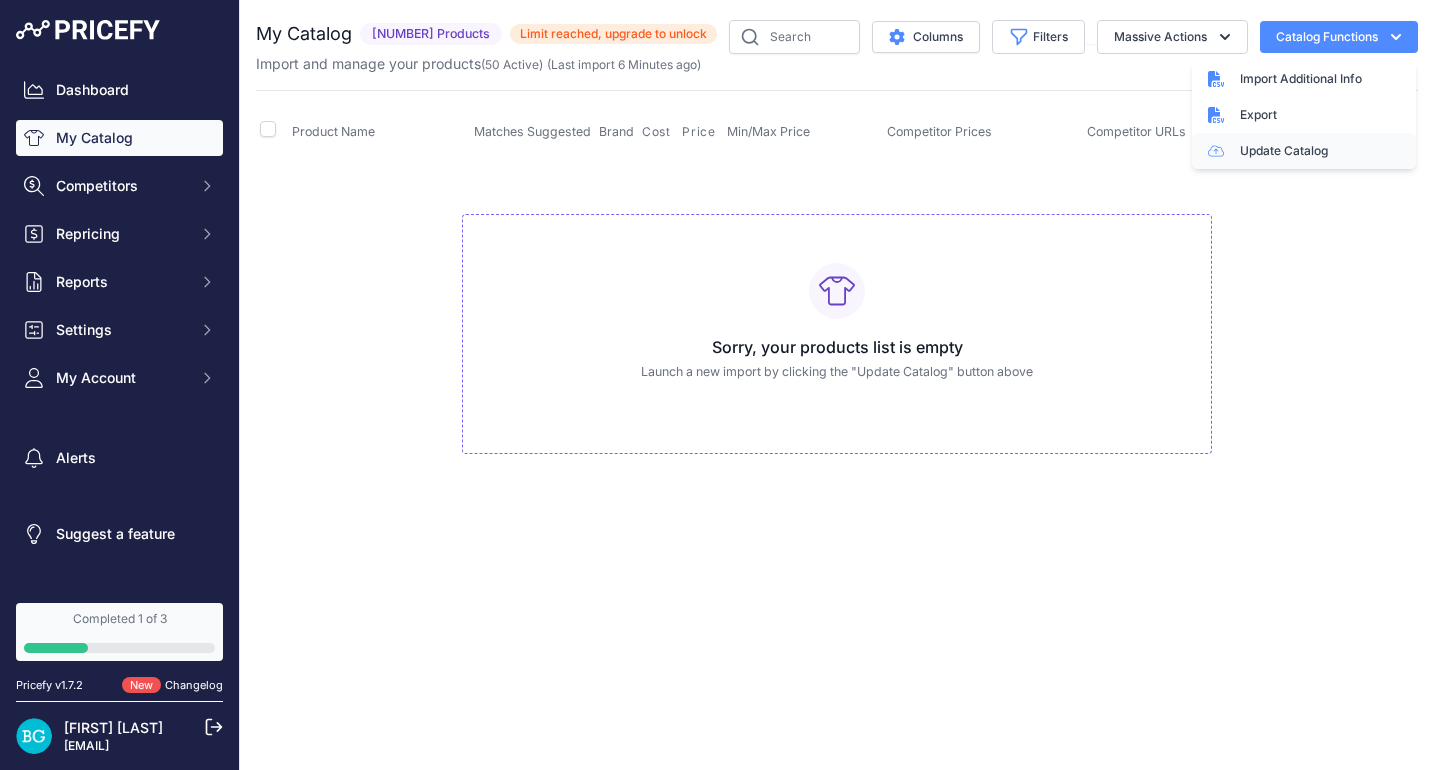 click on "Update Catalog" at bounding box center [1304, 151] 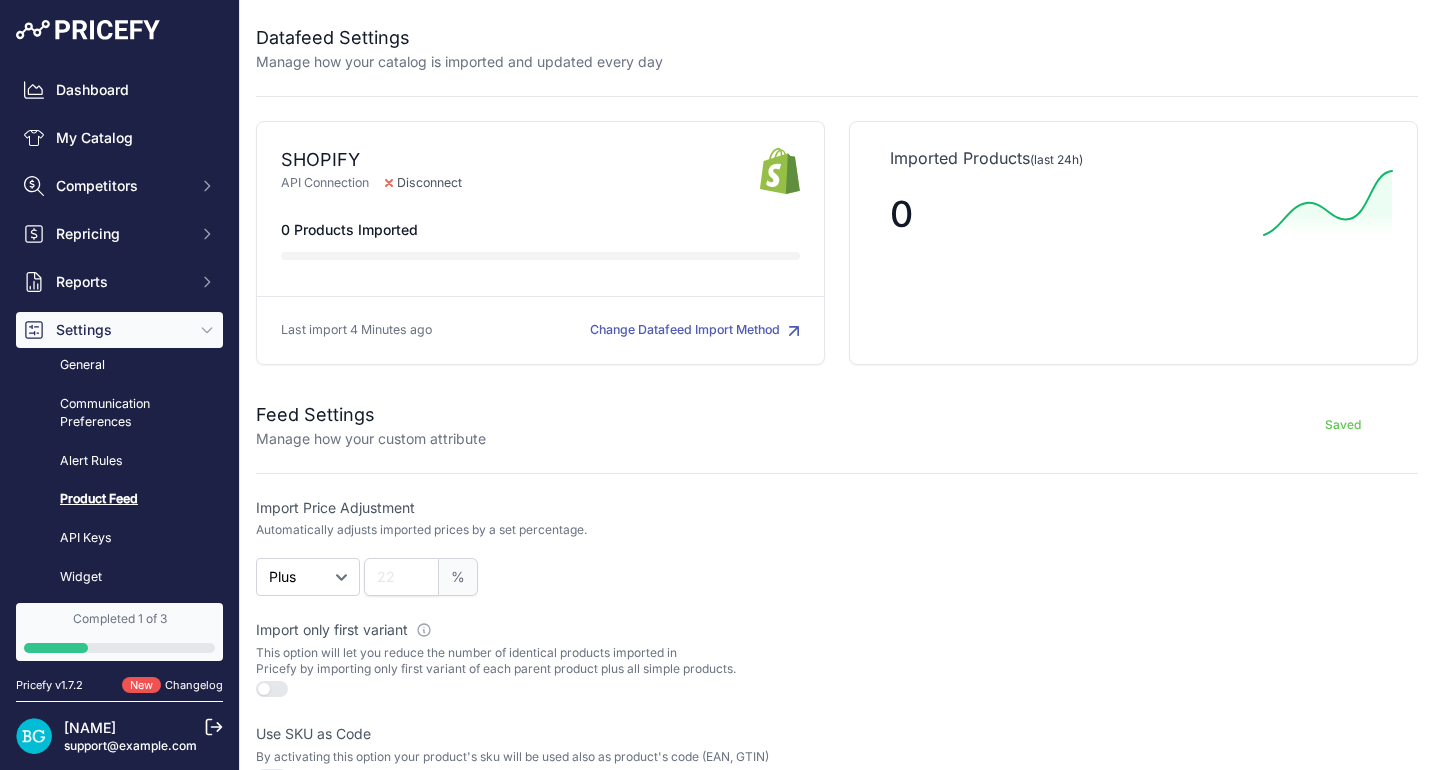 scroll, scrollTop: 0, scrollLeft: 0, axis: both 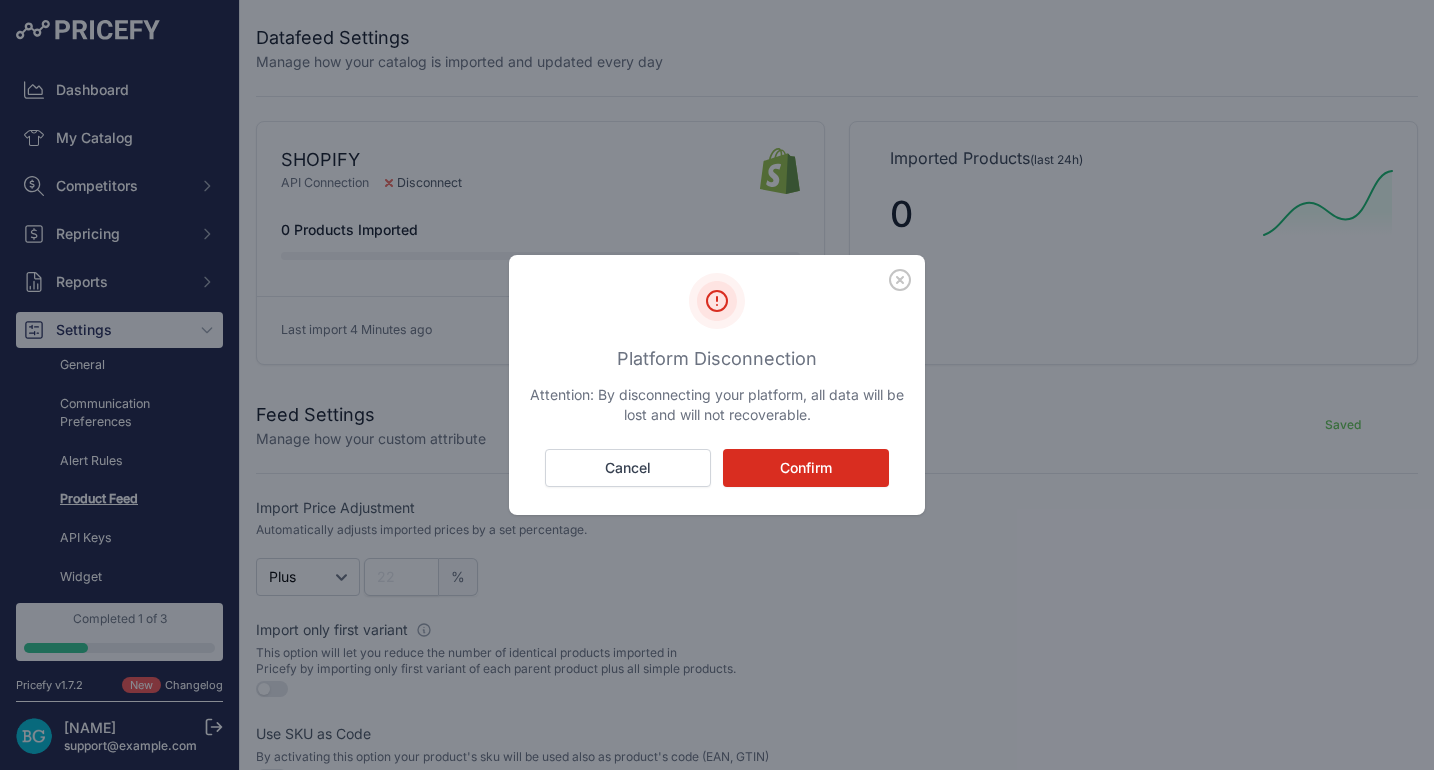 click on "Confirm" at bounding box center (806, 468) 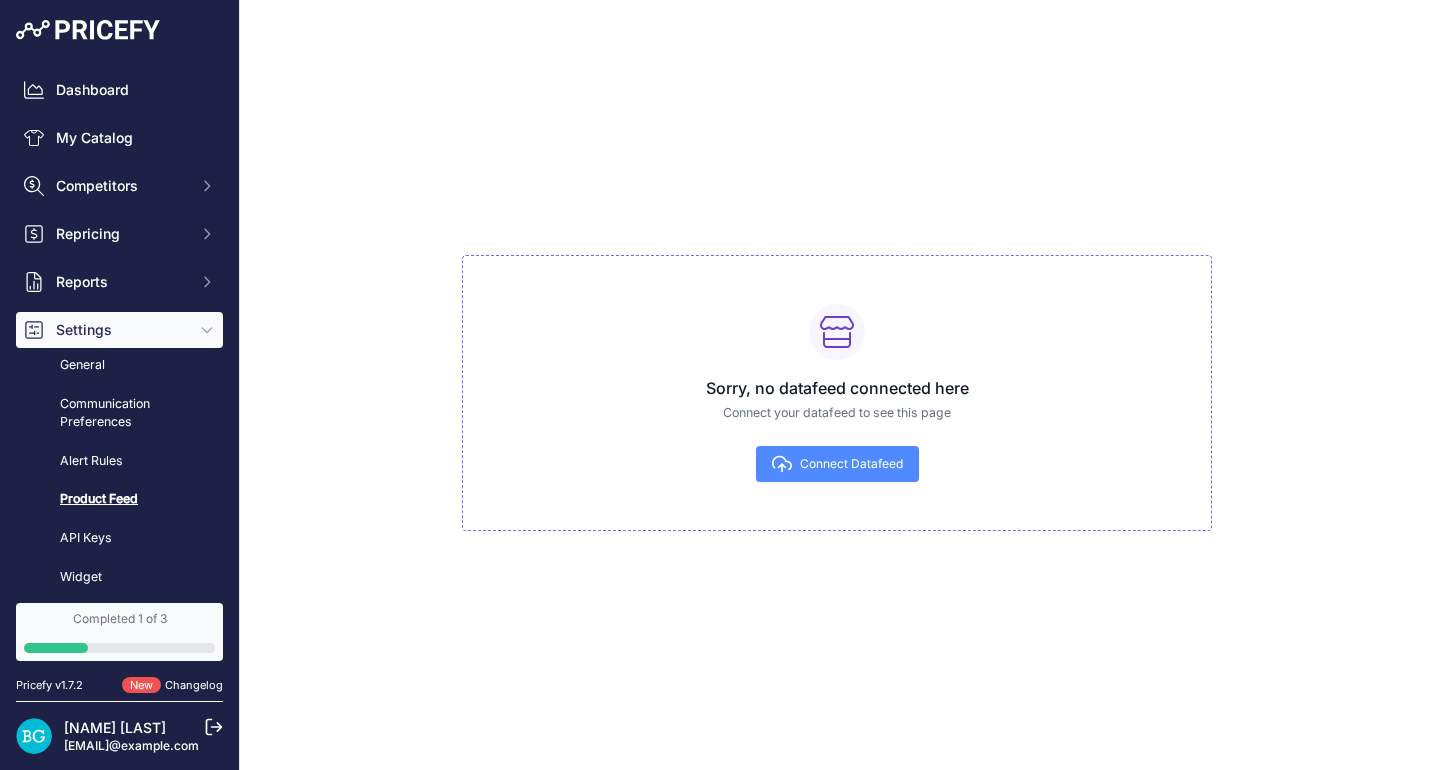 scroll, scrollTop: 0, scrollLeft: 0, axis: both 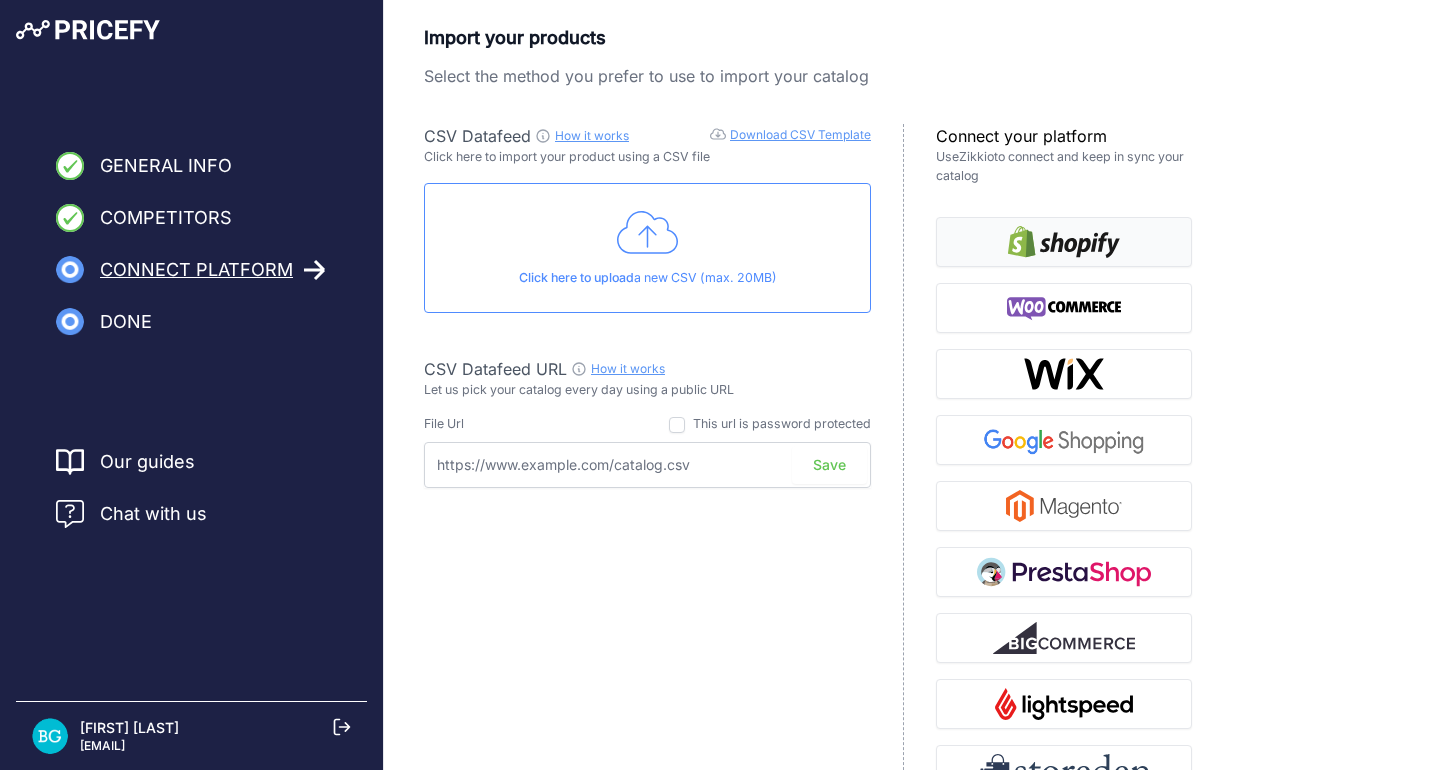 click at bounding box center (1064, 242) 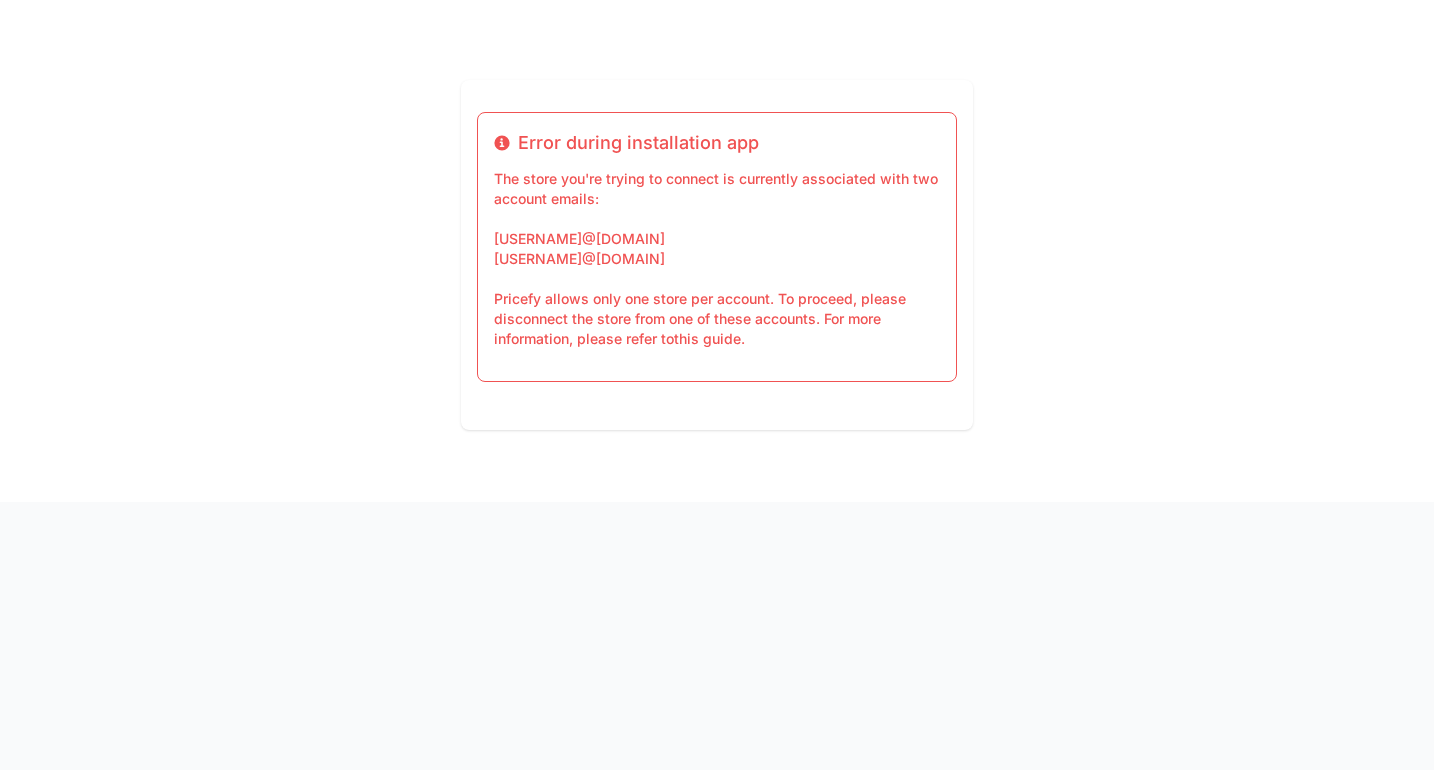 scroll, scrollTop: 0, scrollLeft: 0, axis: both 